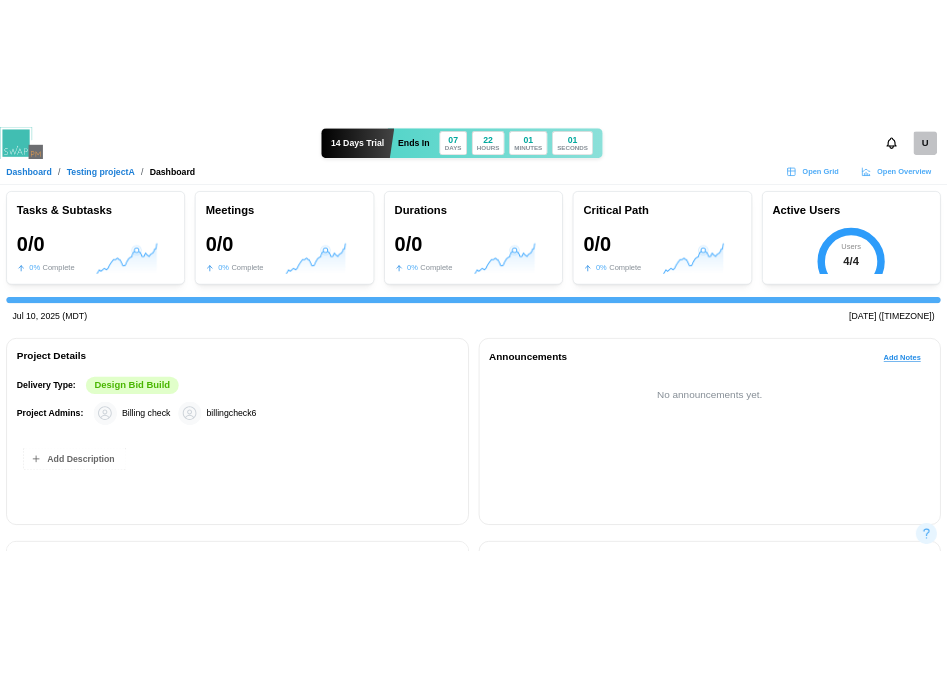 scroll, scrollTop: 0, scrollLeft: 0, axis: both 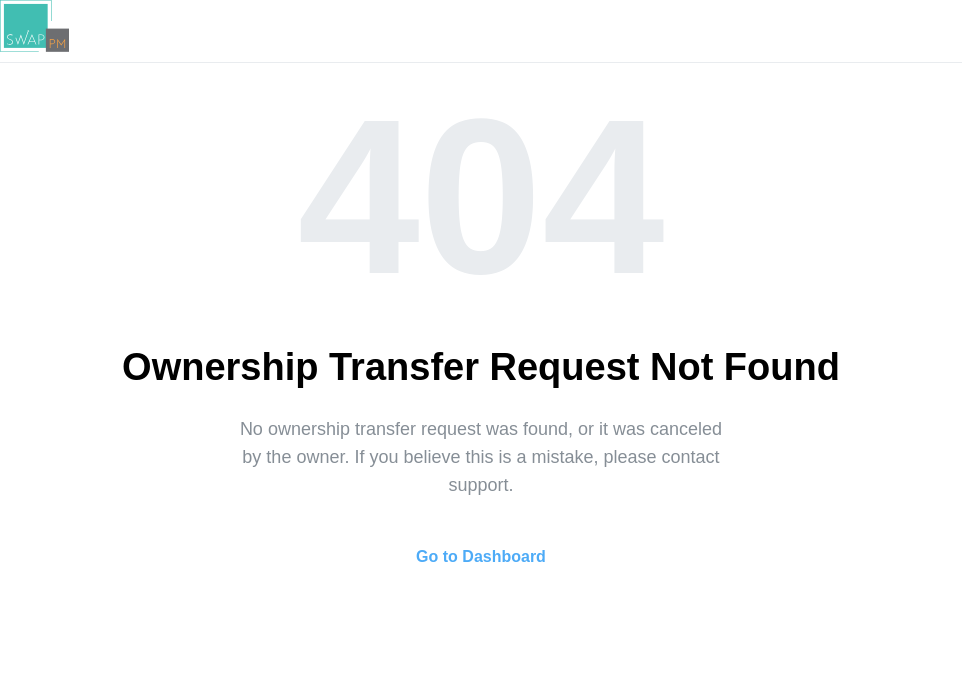 click on "Go to Dashboard" at bounding box center (481, 557) 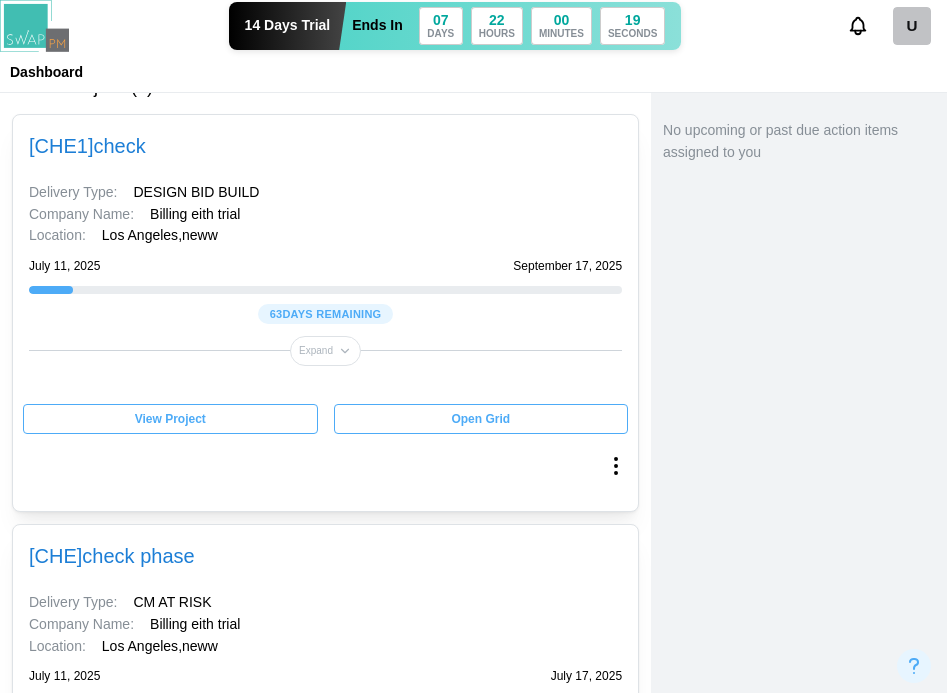 scroll, scrollTop: 500, scrollLeft: 0, axis: vertical 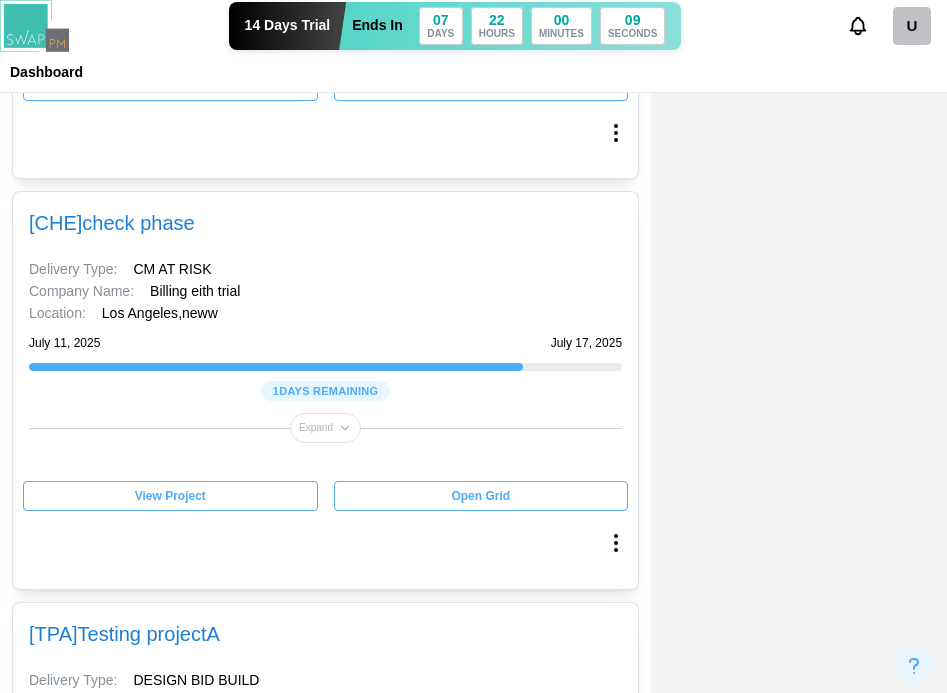 drag, startPoint x: 849, startPoint y: 427, endPoint x: 829, endPoint y: 412, distance: 25 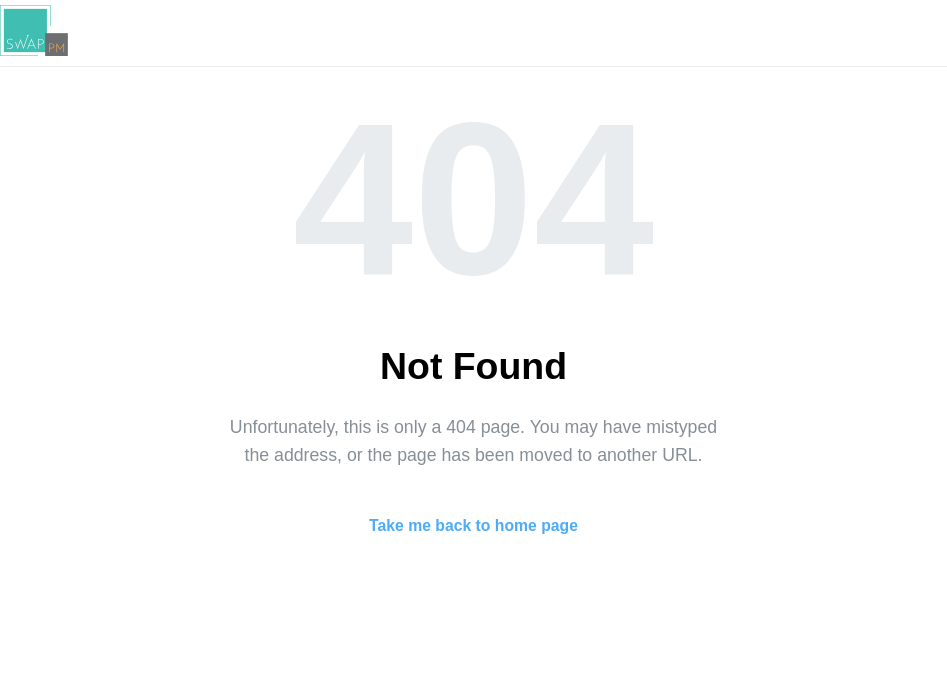 scroll, scrollTop: 0, scrollLeft: 0, axis: both 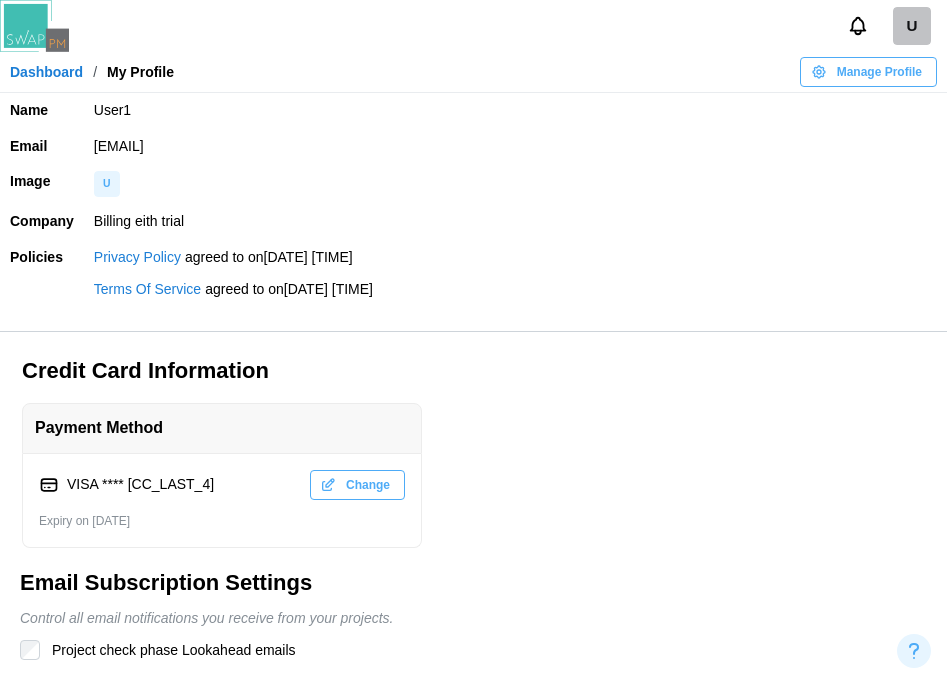 click on "U" at bounding box center [912, 26] 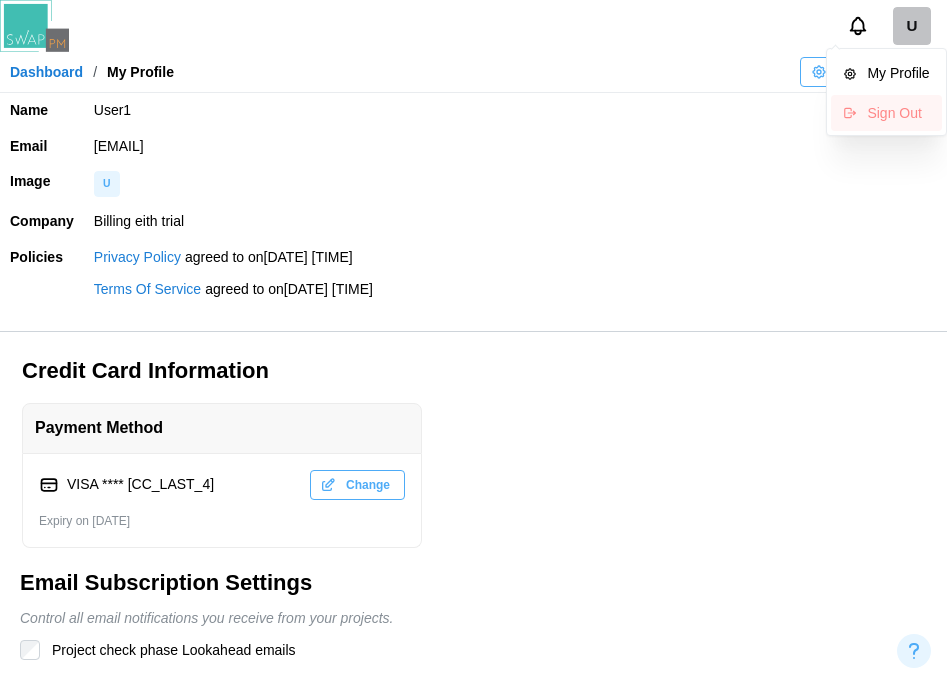 click on "Sign Out" at bounding box center (898, 113) 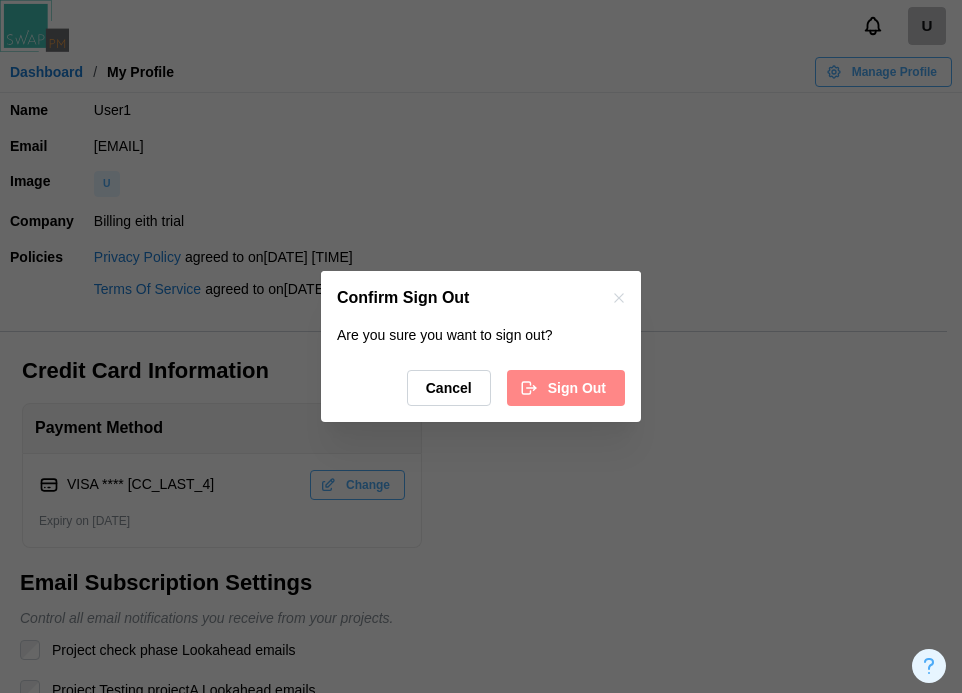 click on "Sign Out" at bounding box center (577, 388) 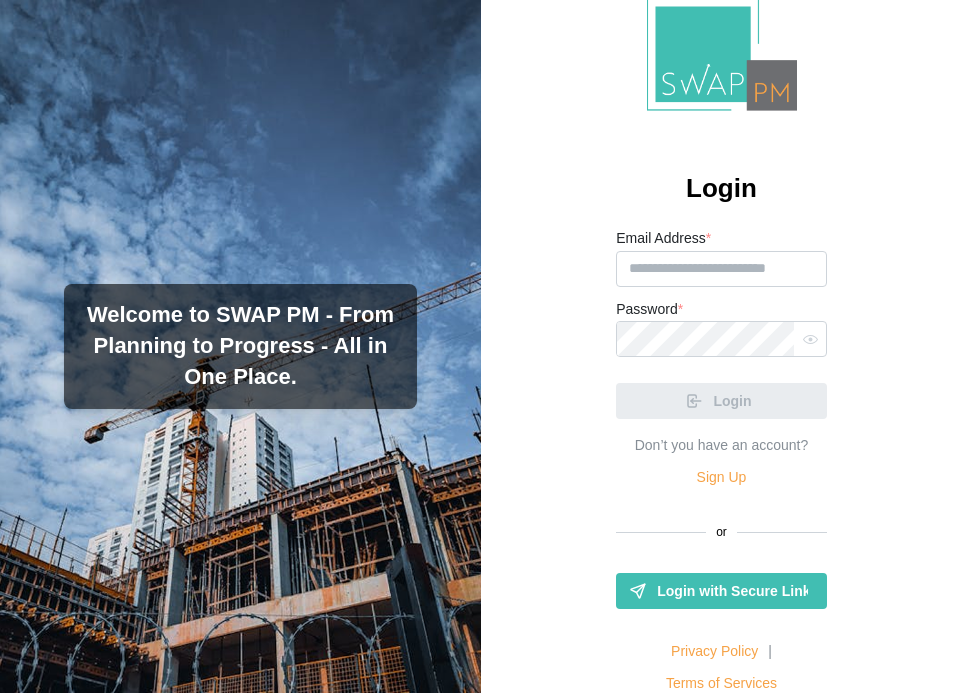 scroll, scrollTop: 0, scrollLeft: 0, axis: both 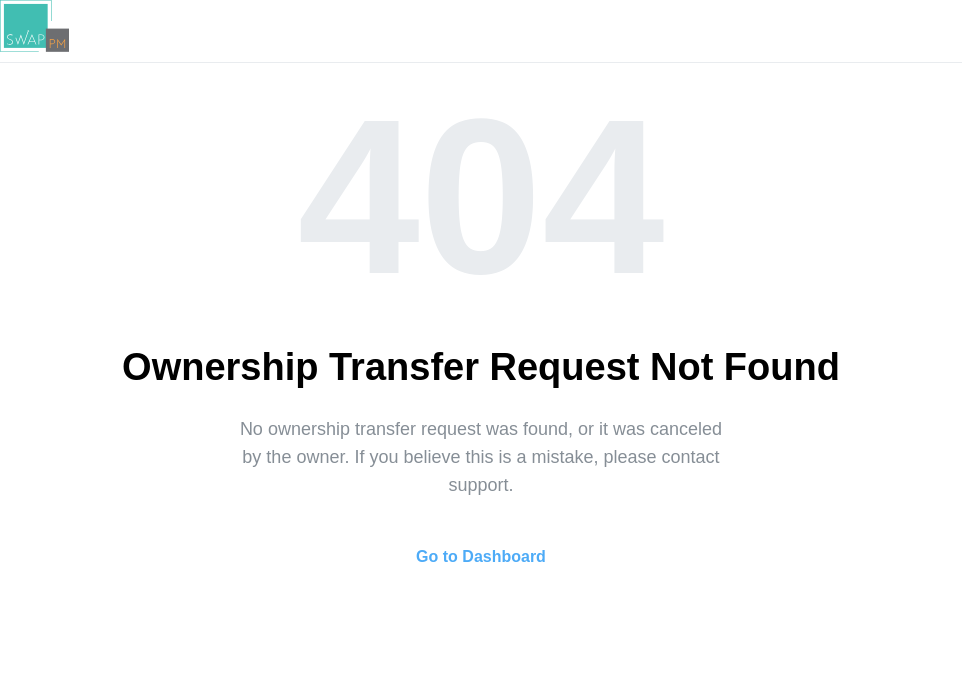 click on "Go to Dashboard" at bounding box center [481, 557] 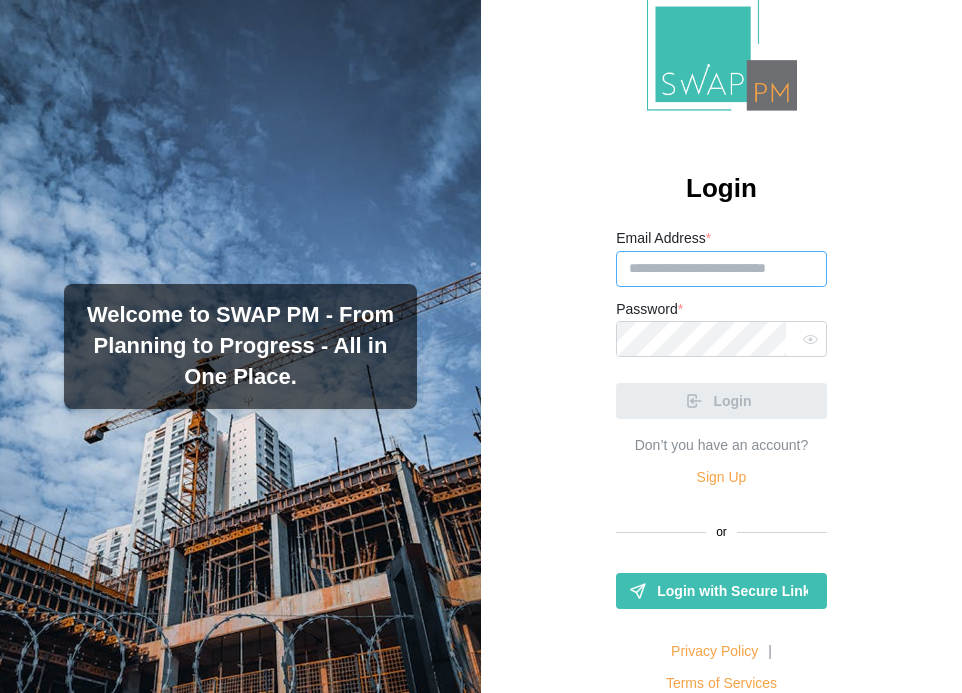 type on "**********" 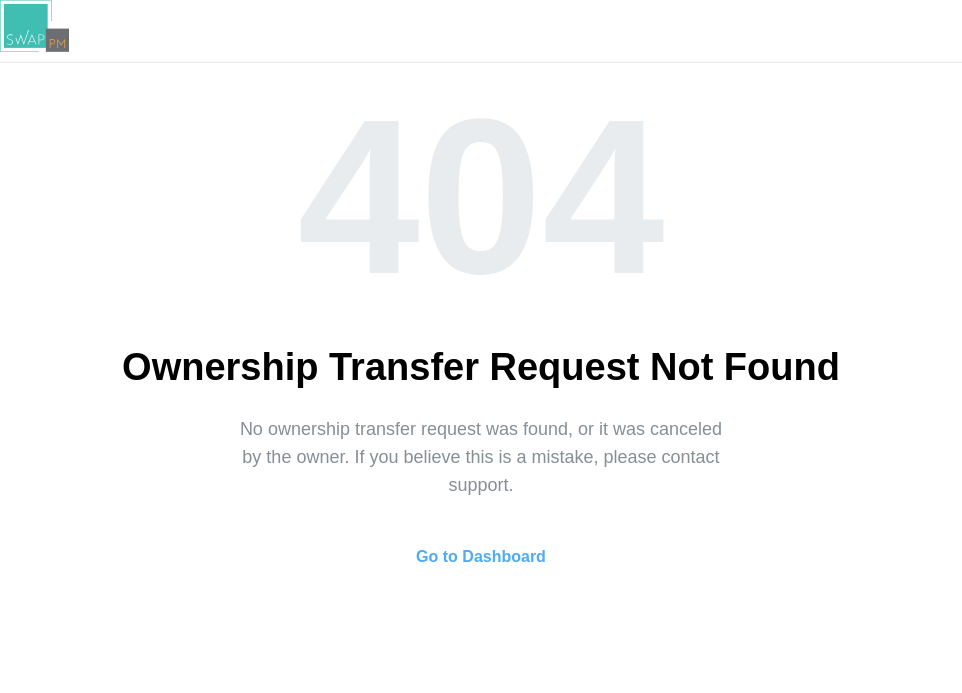 scroll, scrollTop: 0, scrollLeft: 0, axis: both 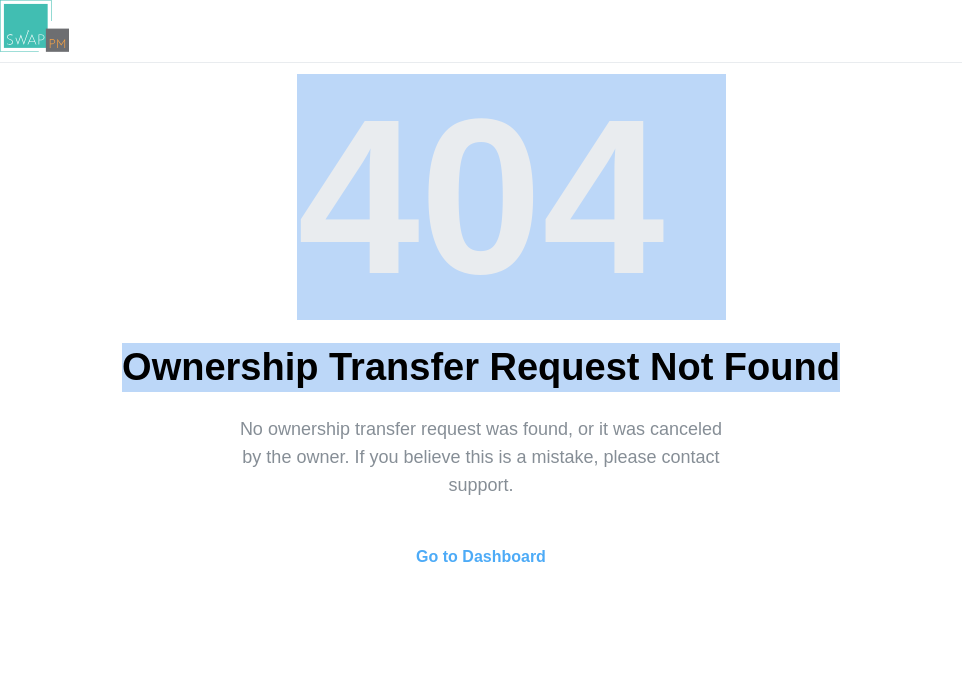 drag, startPoint x: 856, startPoint y: 361, endPoint x: 327, endPoint y: 219, distance: 547.7271 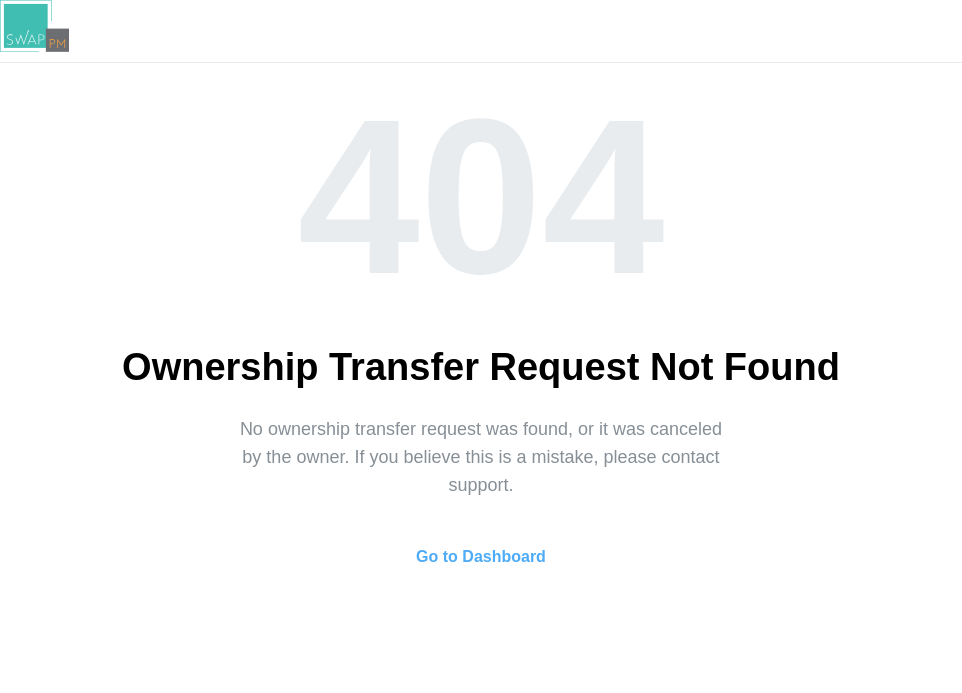 scroll, scrollTop: 0, scrollLeft: 0, axis: both 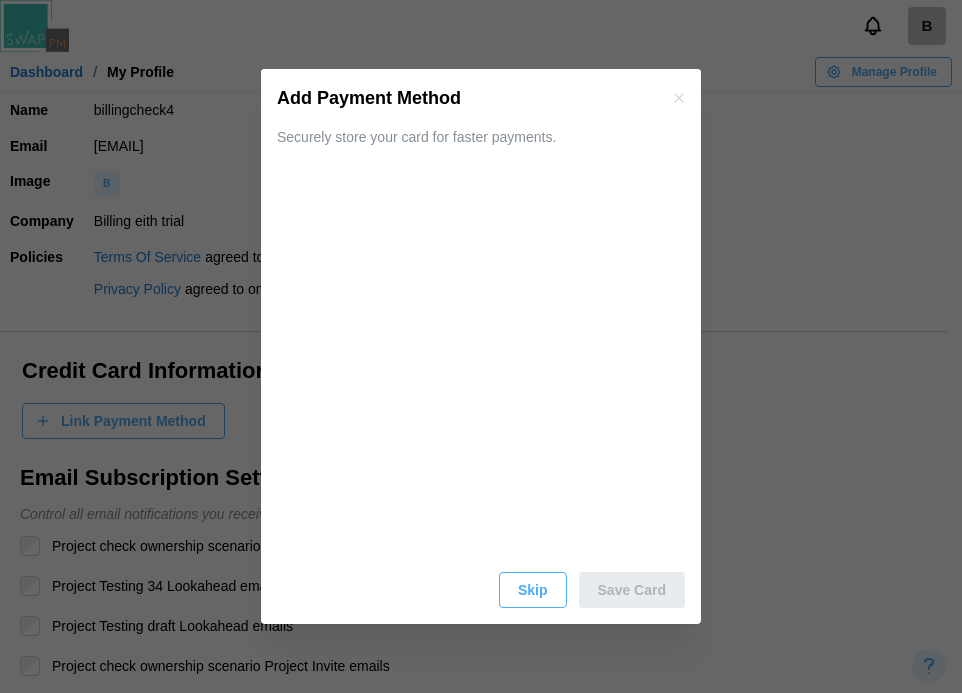click on "Skip" at bounding box center [533, 590] 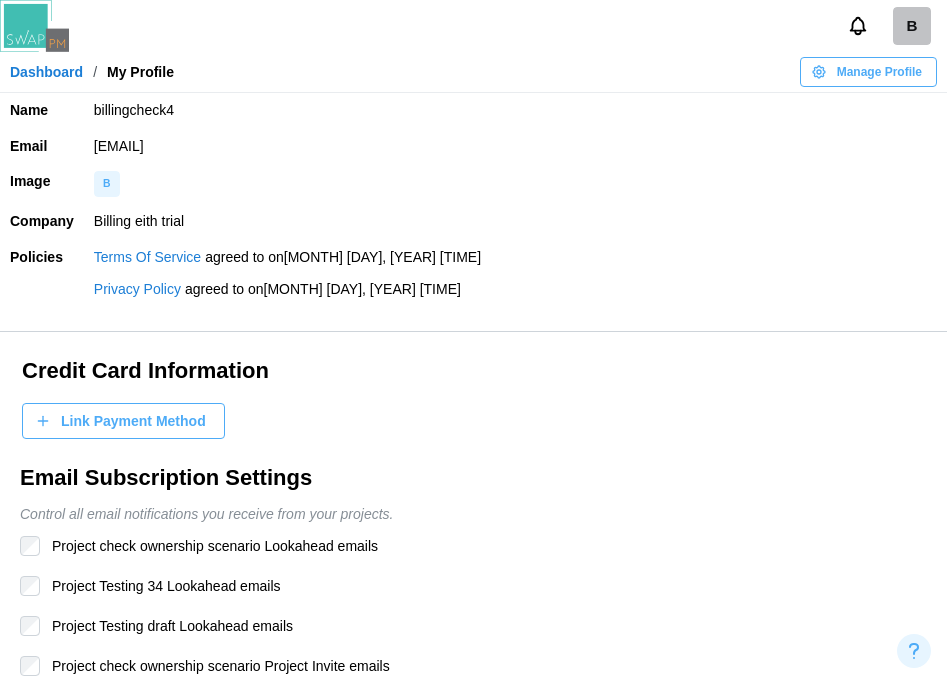 click on "Dashboard" at bounding box center [46, 72] 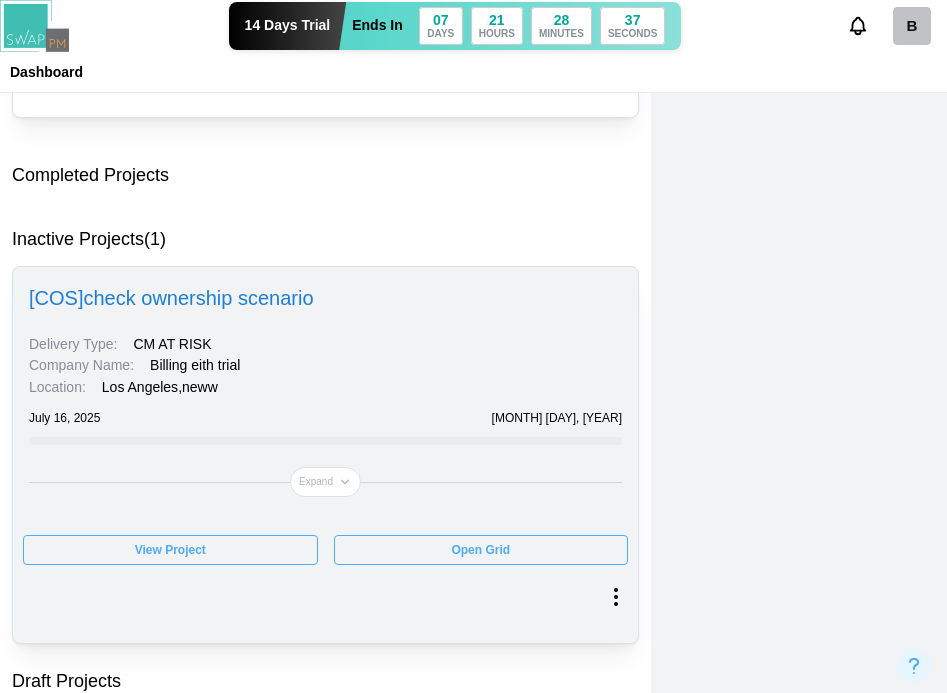 scroll, scrollTop: 925, scrollLeft: 0, axis: vertical 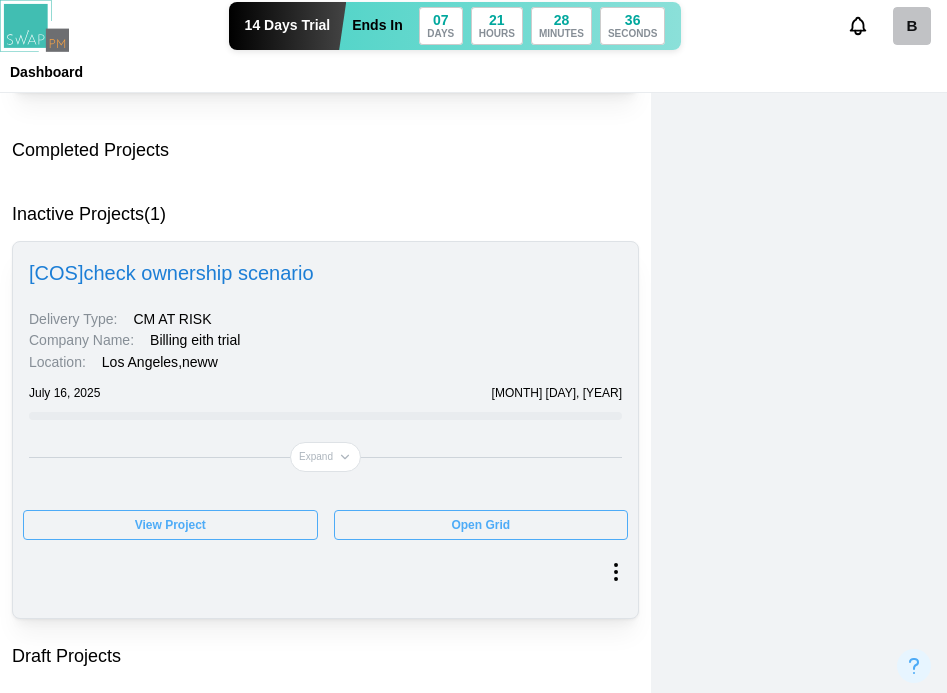 click on "View Project" at bounding box center (170, 525) 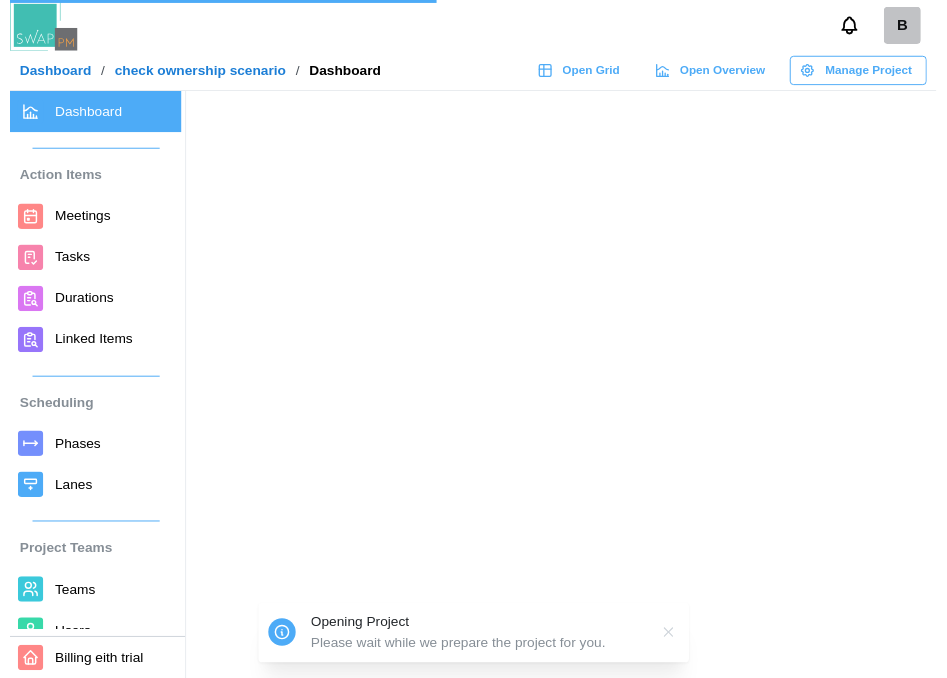 scroll, scrollTop: 0, scrollLeft: 0, axis: both 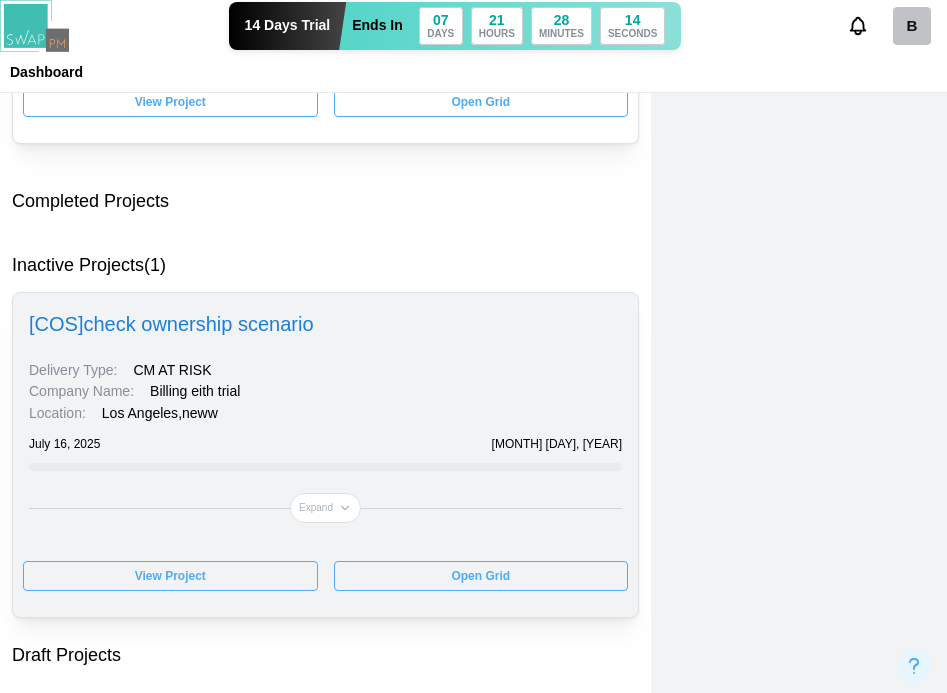 click on "View Project" at bounding box center [170, 576] 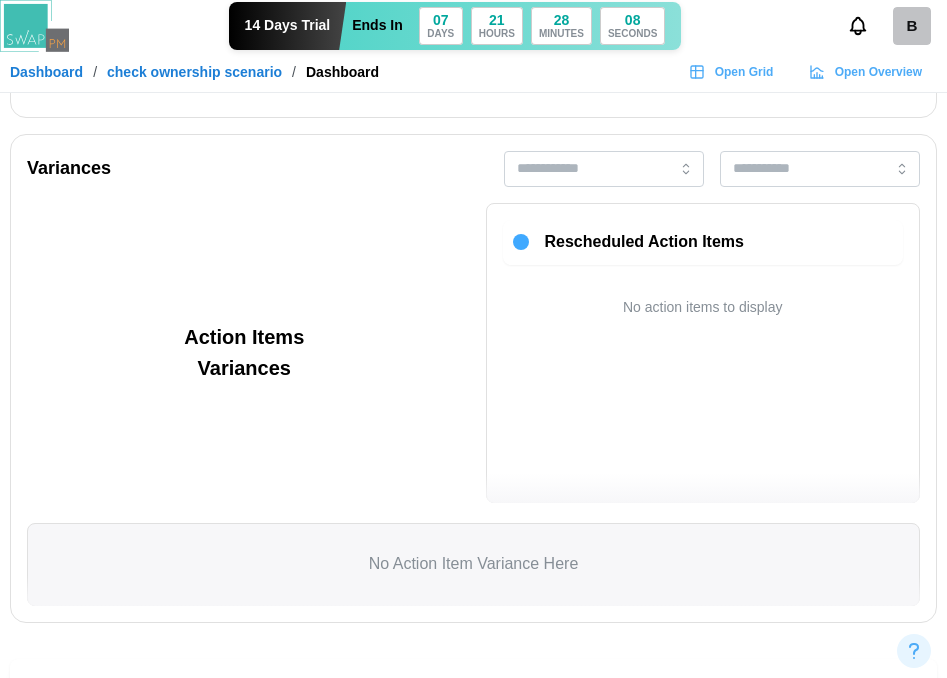 scroll, scrollTop: 2300, scrollLeft: 0, axis: vertical 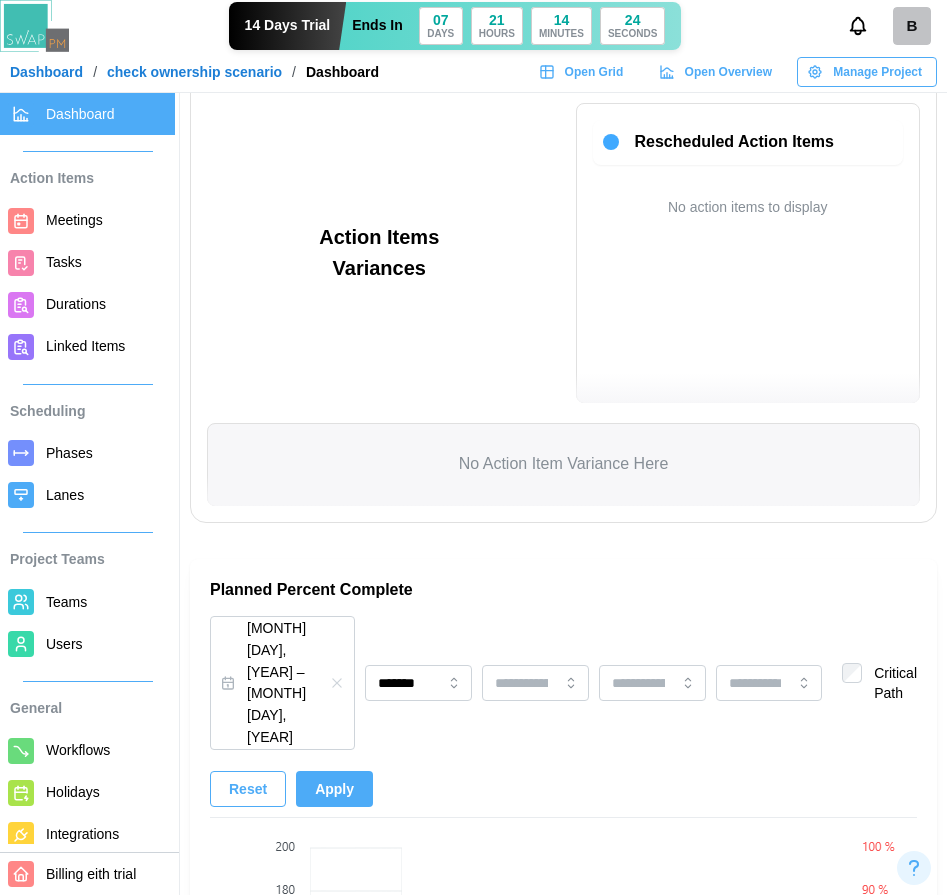 click on "B" at bounding box center [912, 26] 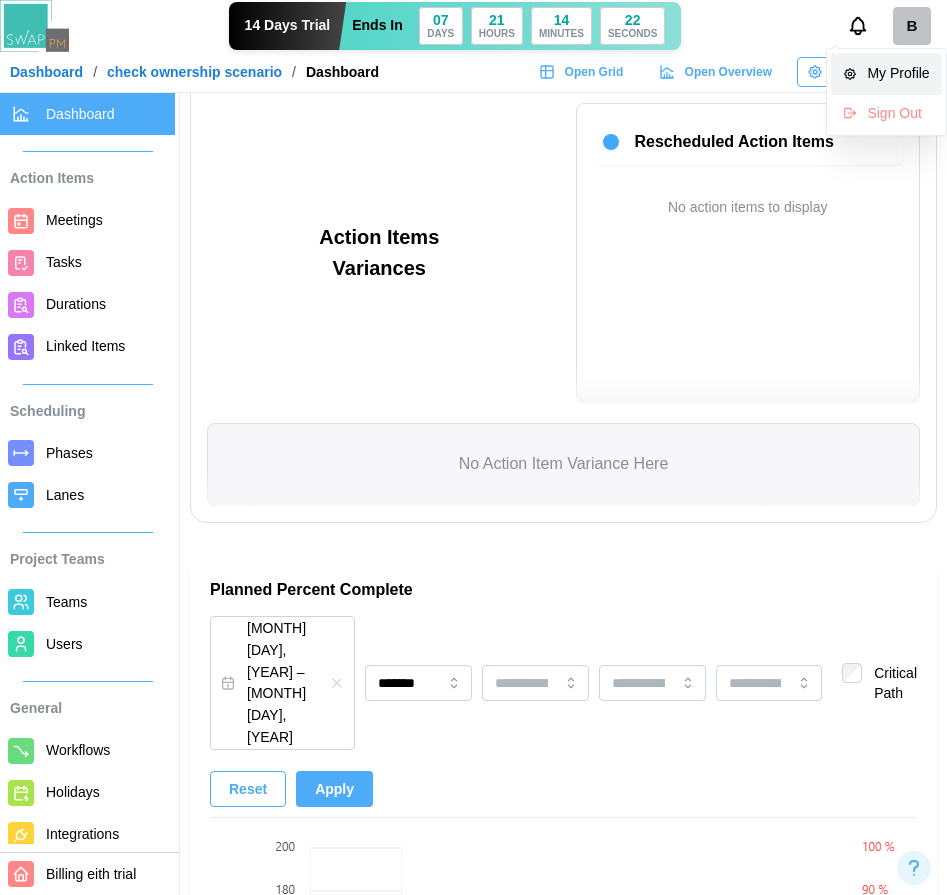 click on "My Profile" at bounding box center [886, 74] 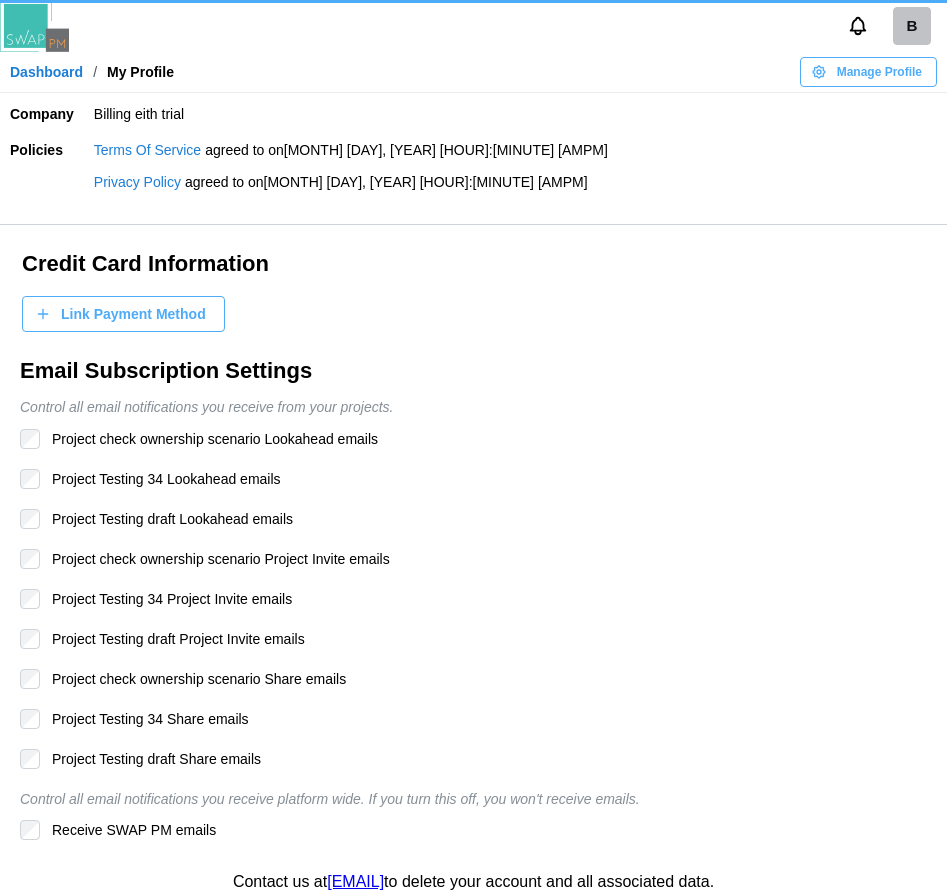 scroll, scrollTop: 0, scrollLeft: 0, axis: both 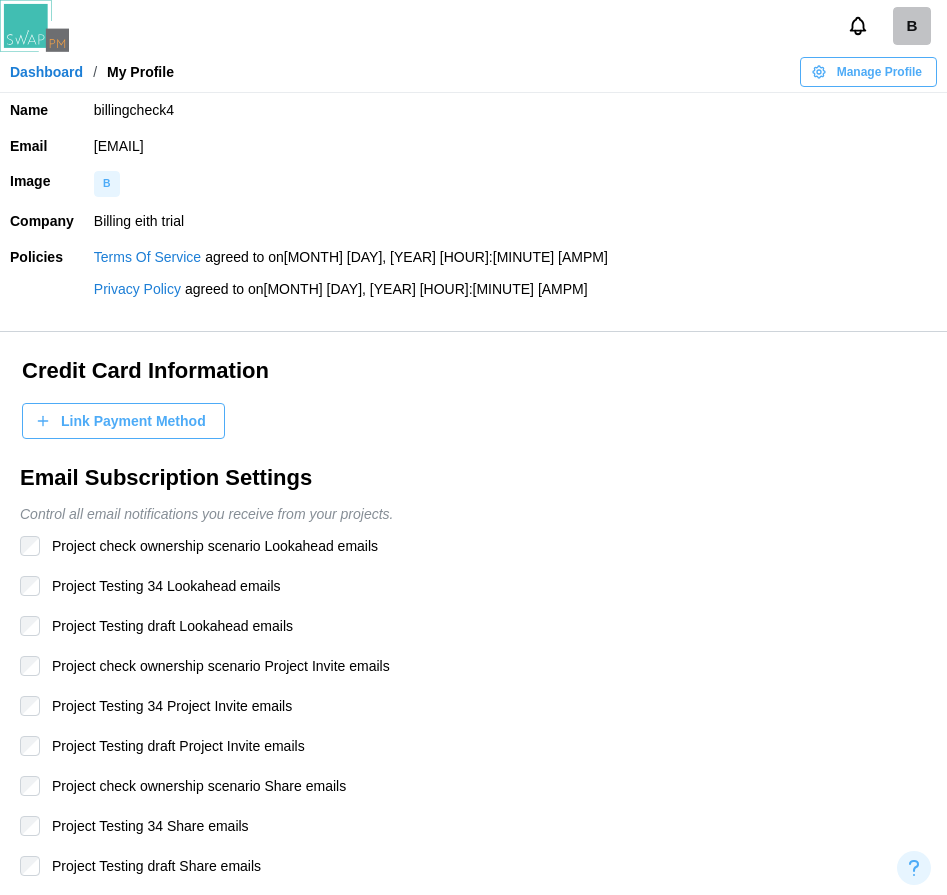 click on "Link Payment Method" at bounding box center [133, 421] 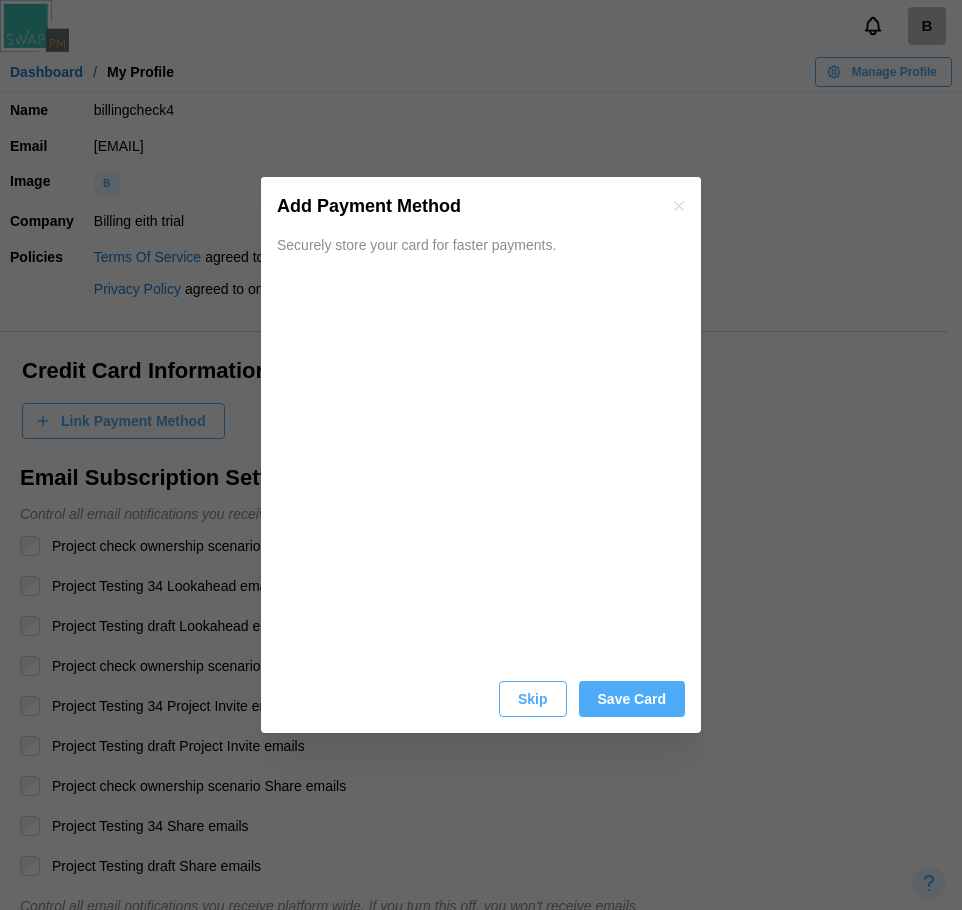 click on "Save Card" at bounding box center (632, 699) 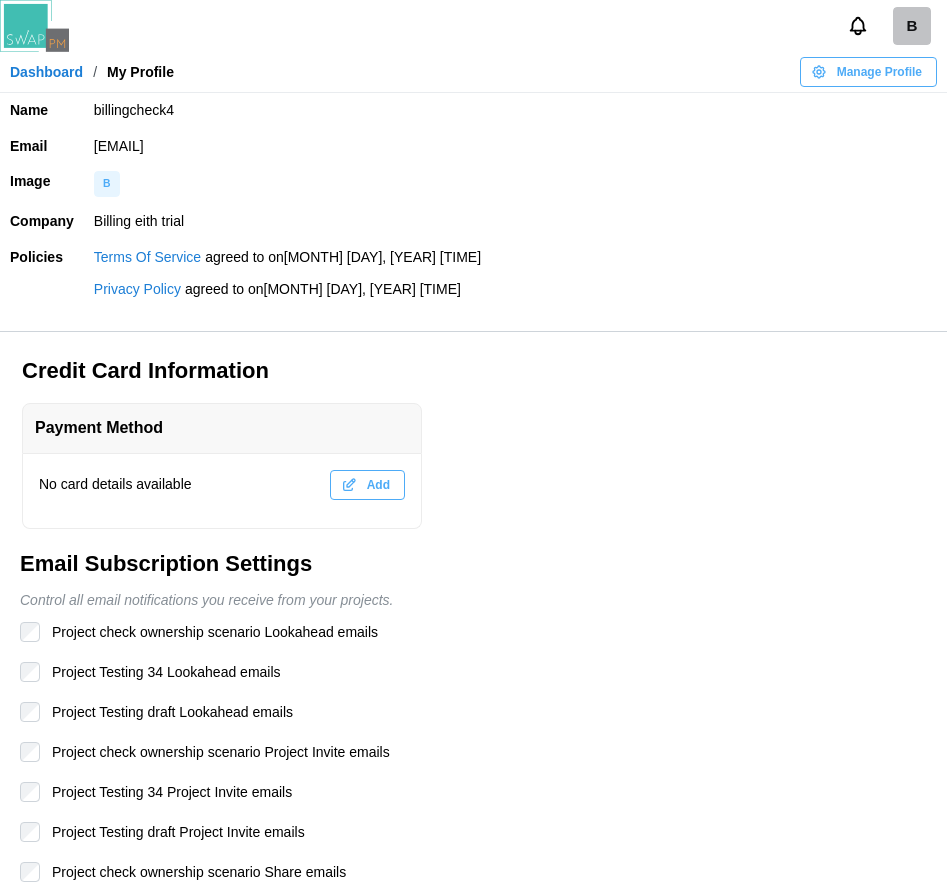 scroll, scrollTop: 0, scrollLeft: 0, axis: both 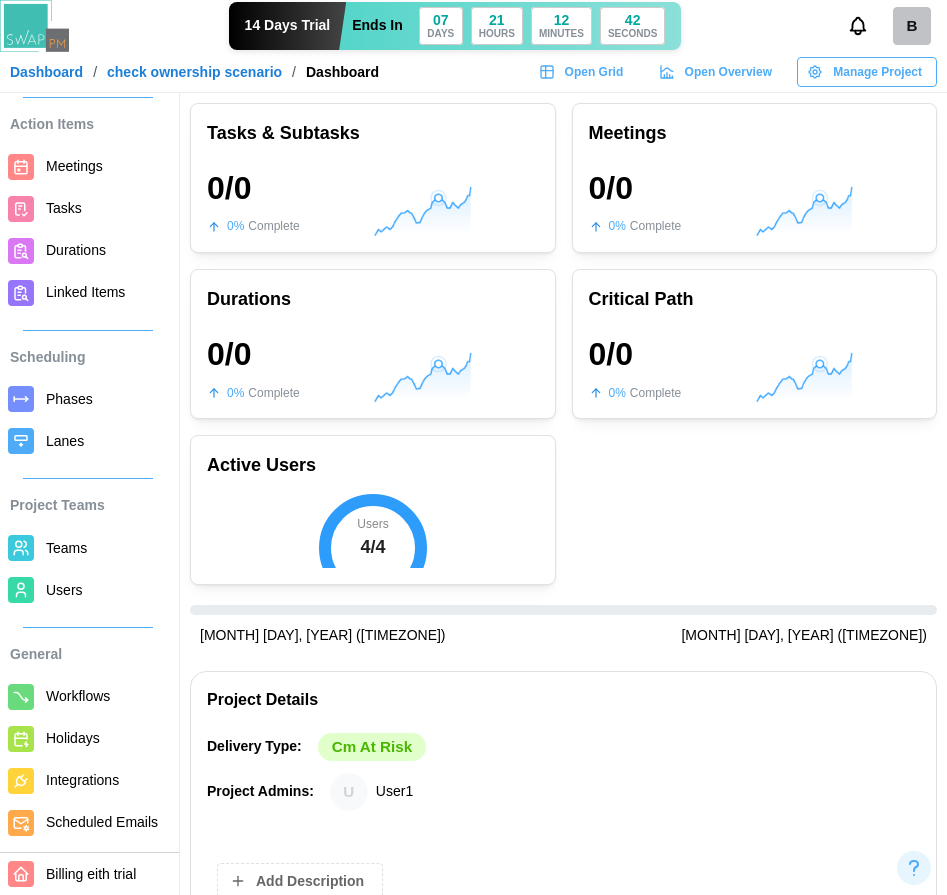 click on "Users" at bounding box center [64, 590] 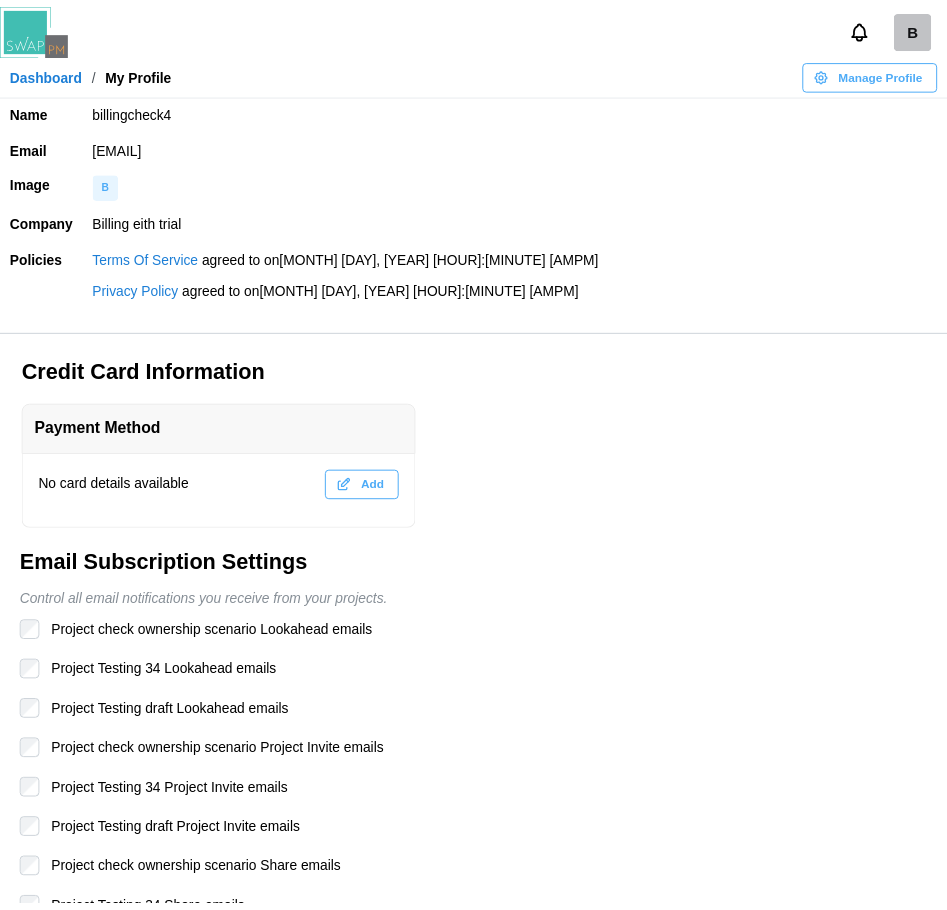 scroll, scrollTop: 0, scrollLeft: 0, axis: both 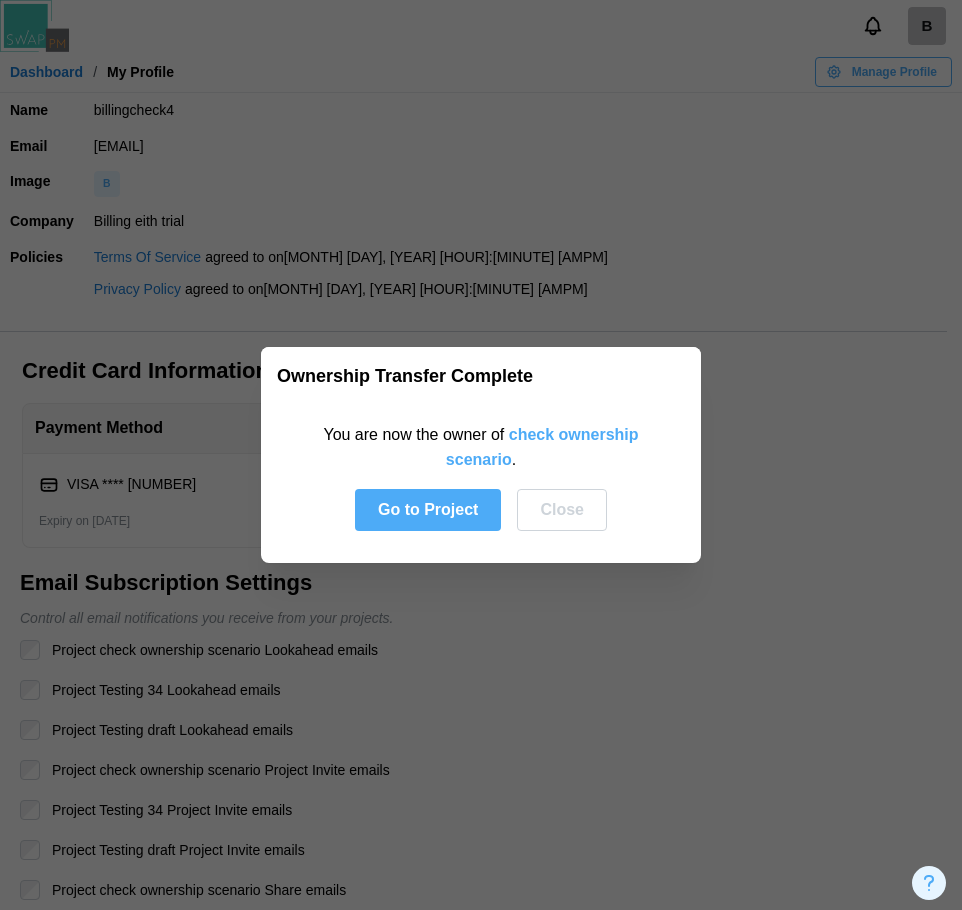 click on "Close" at bounding box center (562, 510) 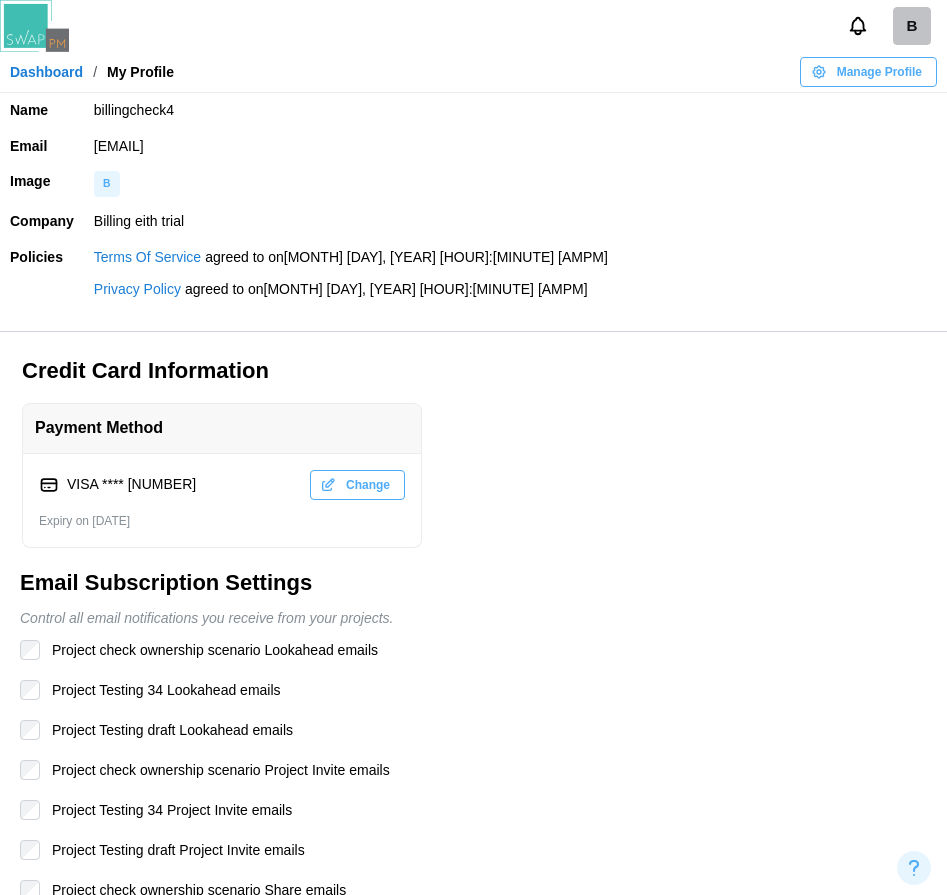 click on "Dashboard" at bounding box center (46, 72) 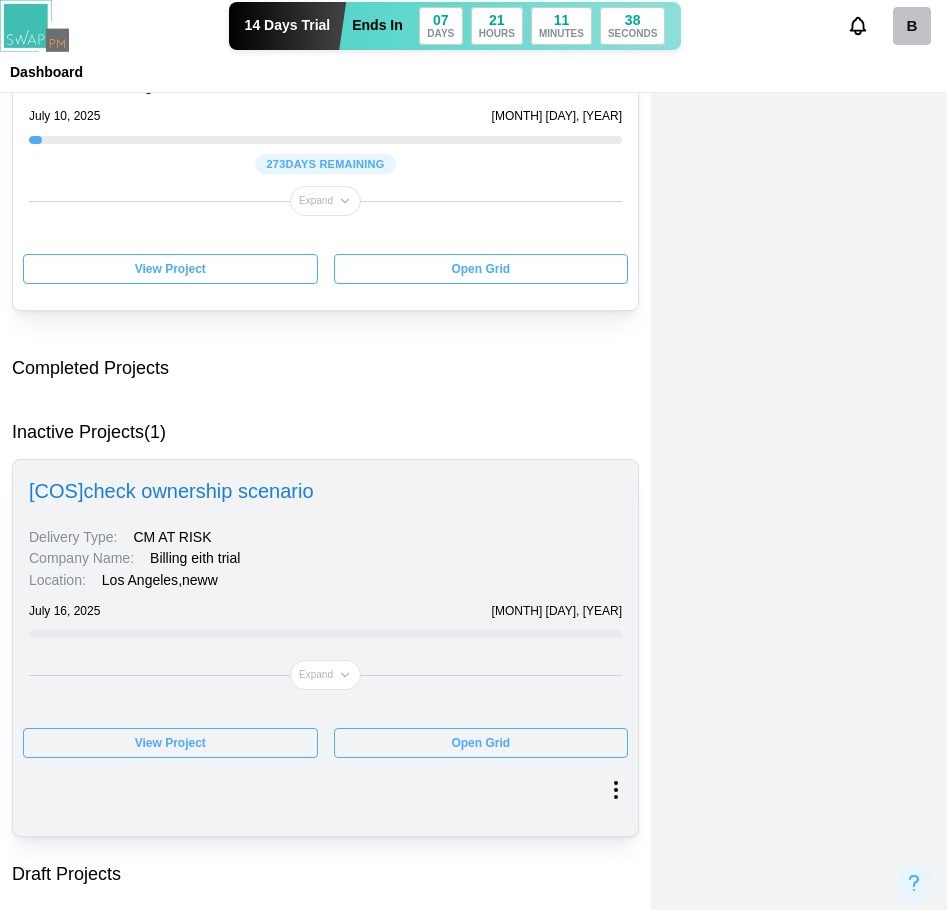 scroll, scrollTop: 708, scrollLeft: 0, axis: vertical 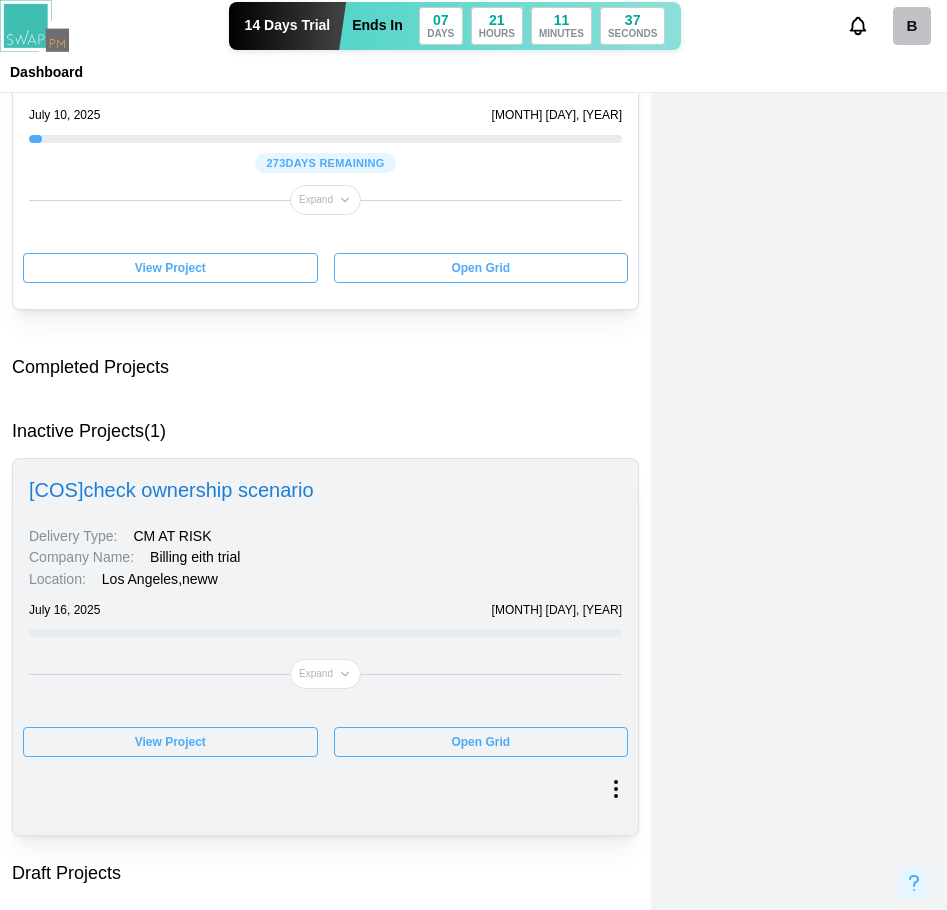 click on "View Project" at bounding box center [170, 742] 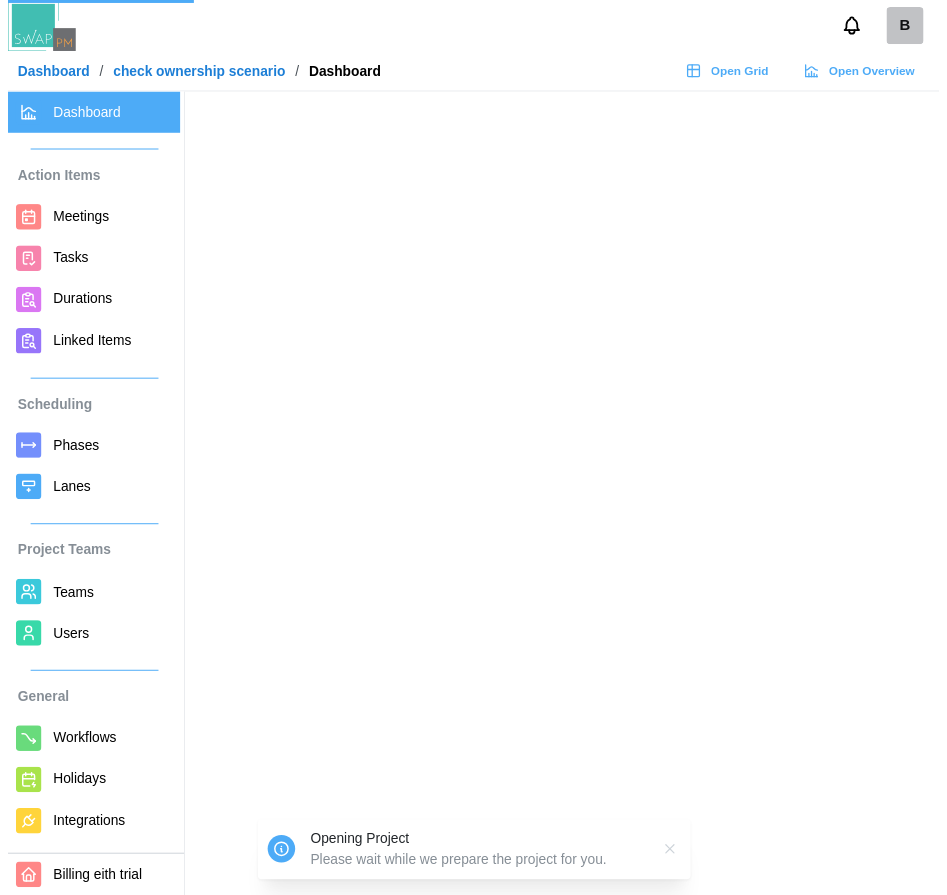 scroll, scrollTop: 0, scrollLeft: 0, axis: both 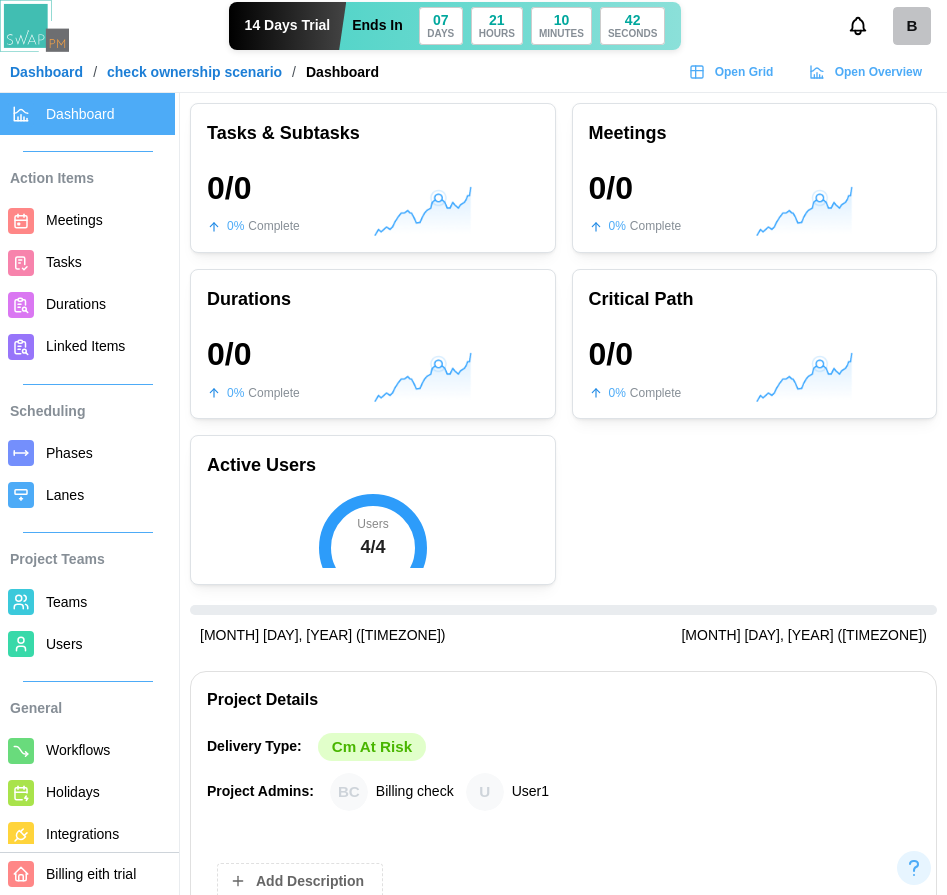 click on "Users" at bounding box center [64, 644] 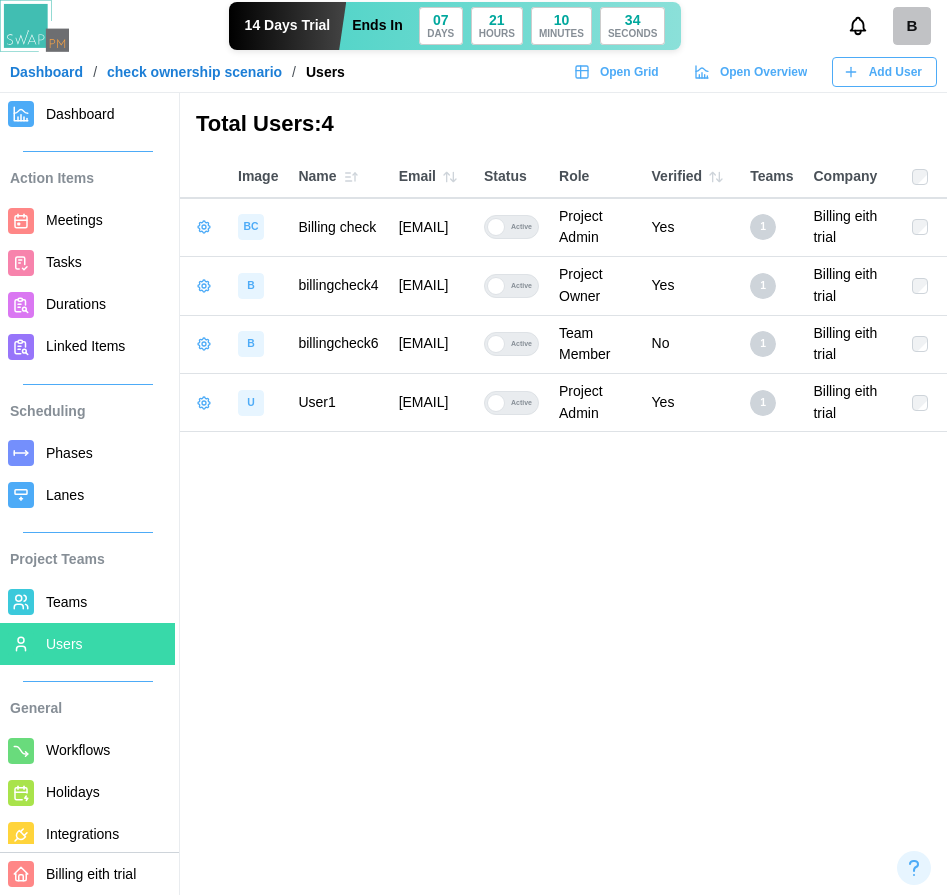 click at bounding box center [204, 227] 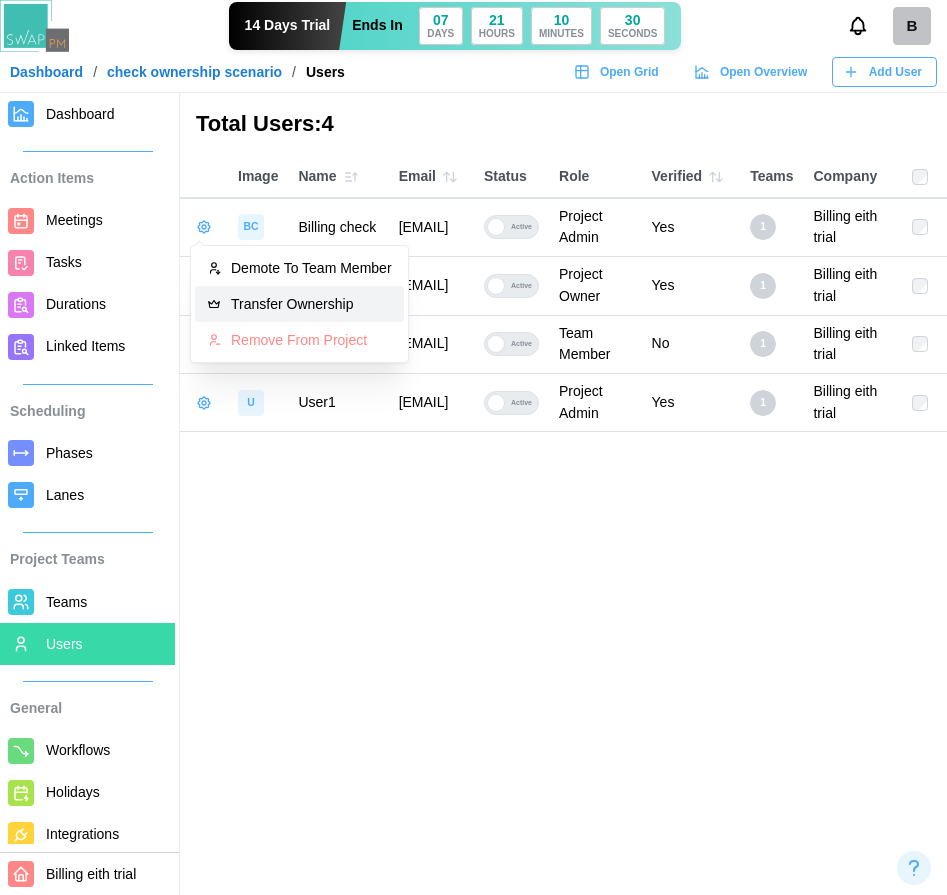 click on "Transfer Ownership" at bounding box center [311, 304] 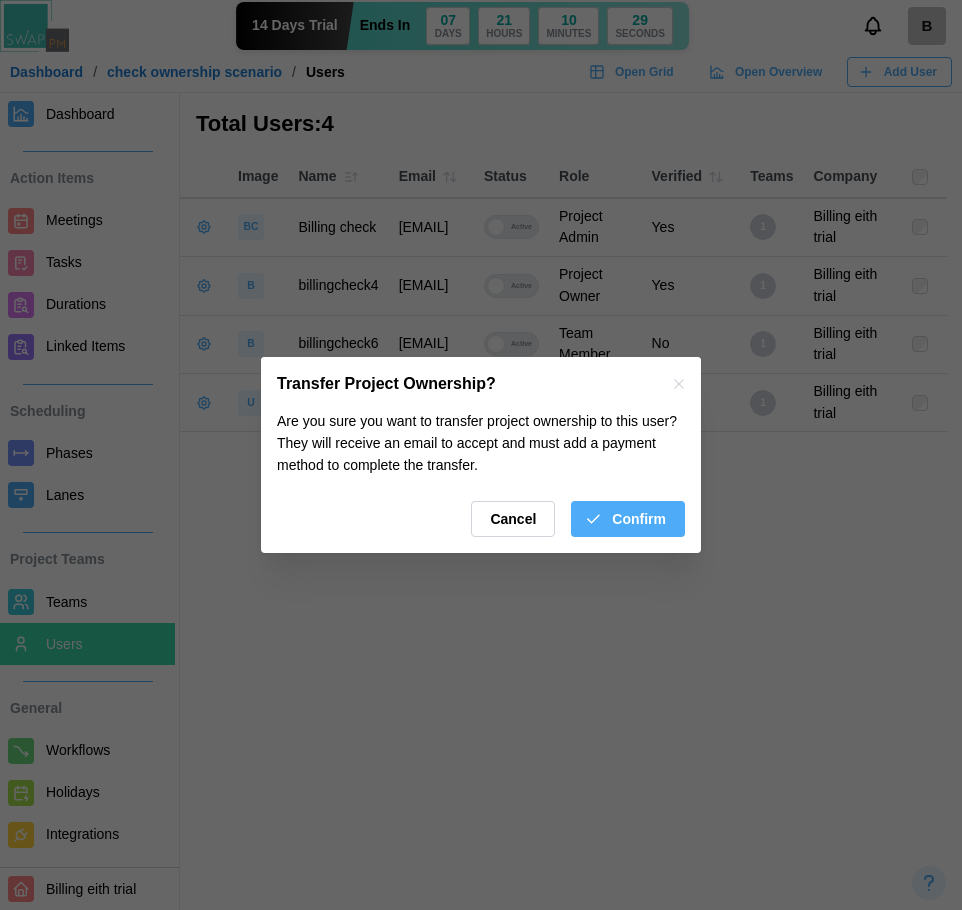 click 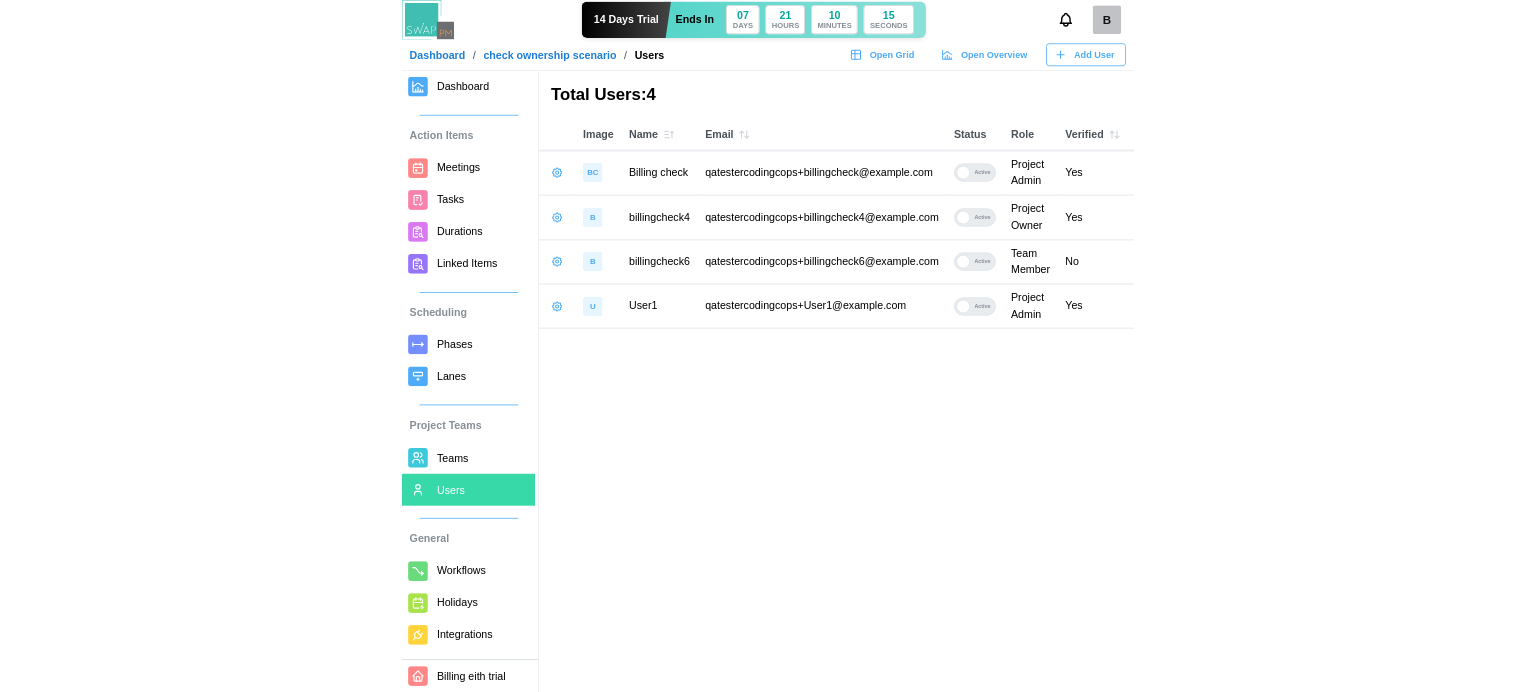scroll, scrollTop: 0, scrollLeft: 0, axis: both 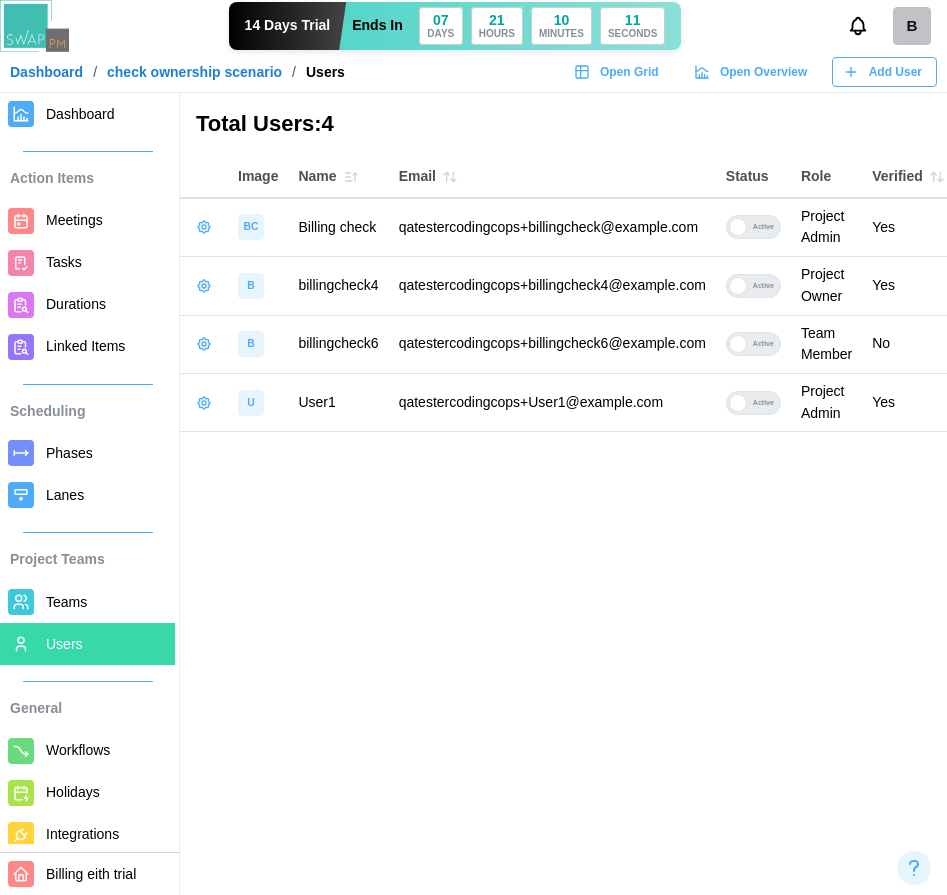click 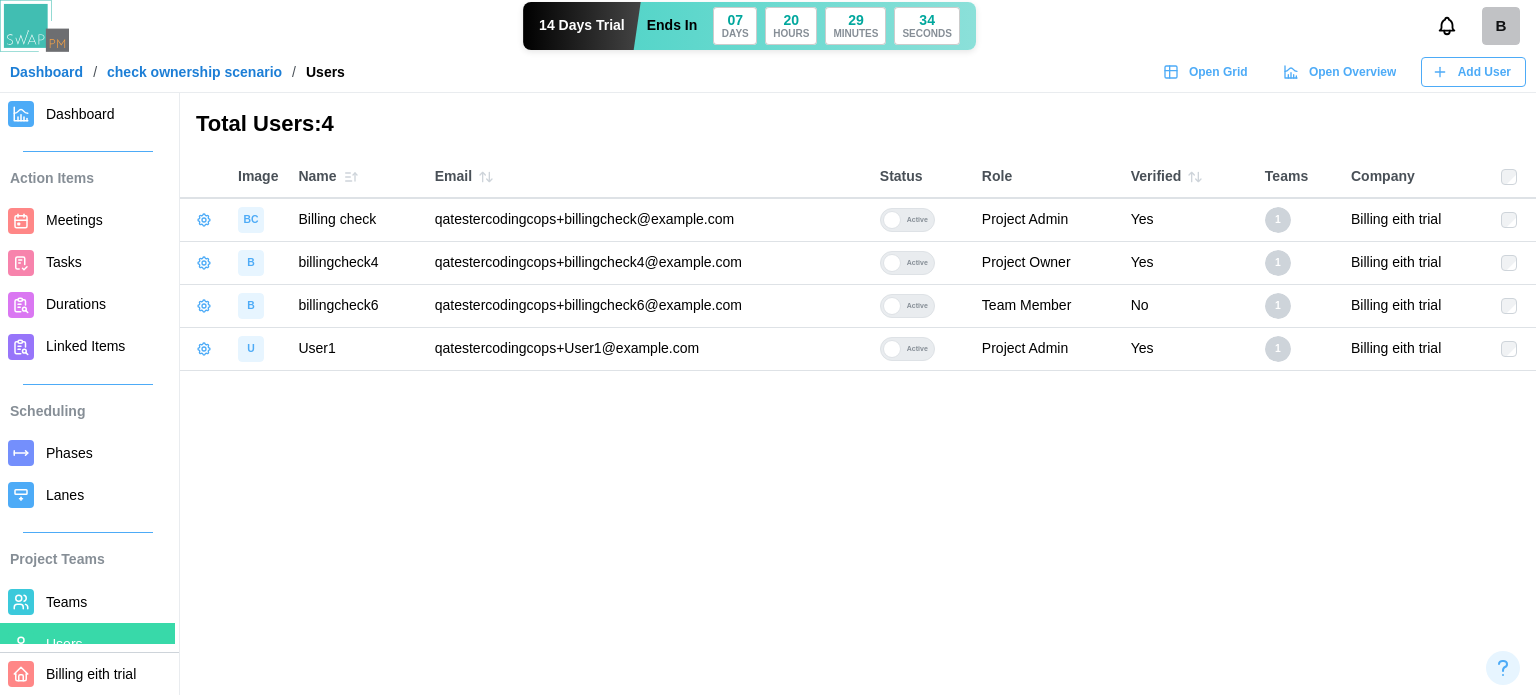 scroll, scrollTop: 0, scrollLeft: 0, axis: both 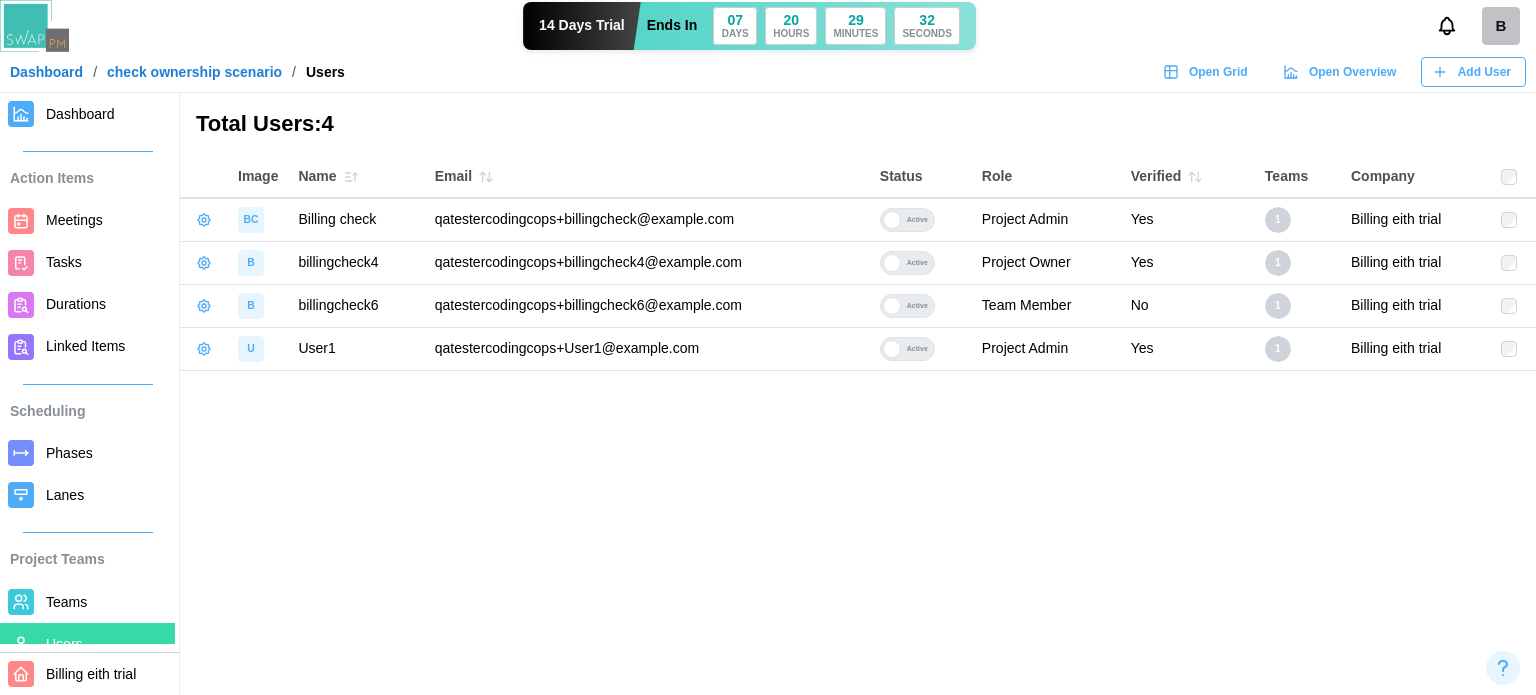 click on "B" at bounding box center (1483, 26) 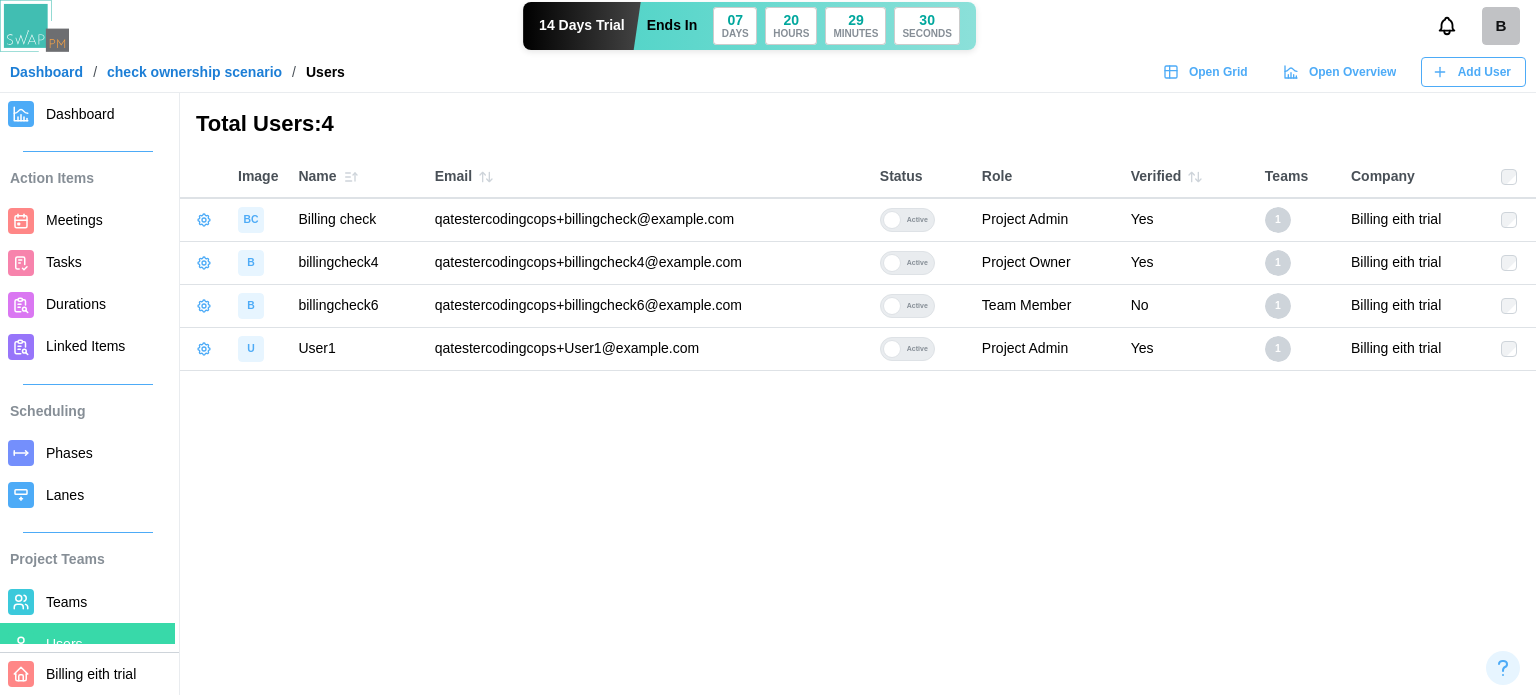 click on "B" at bounding box center [1501, 26] 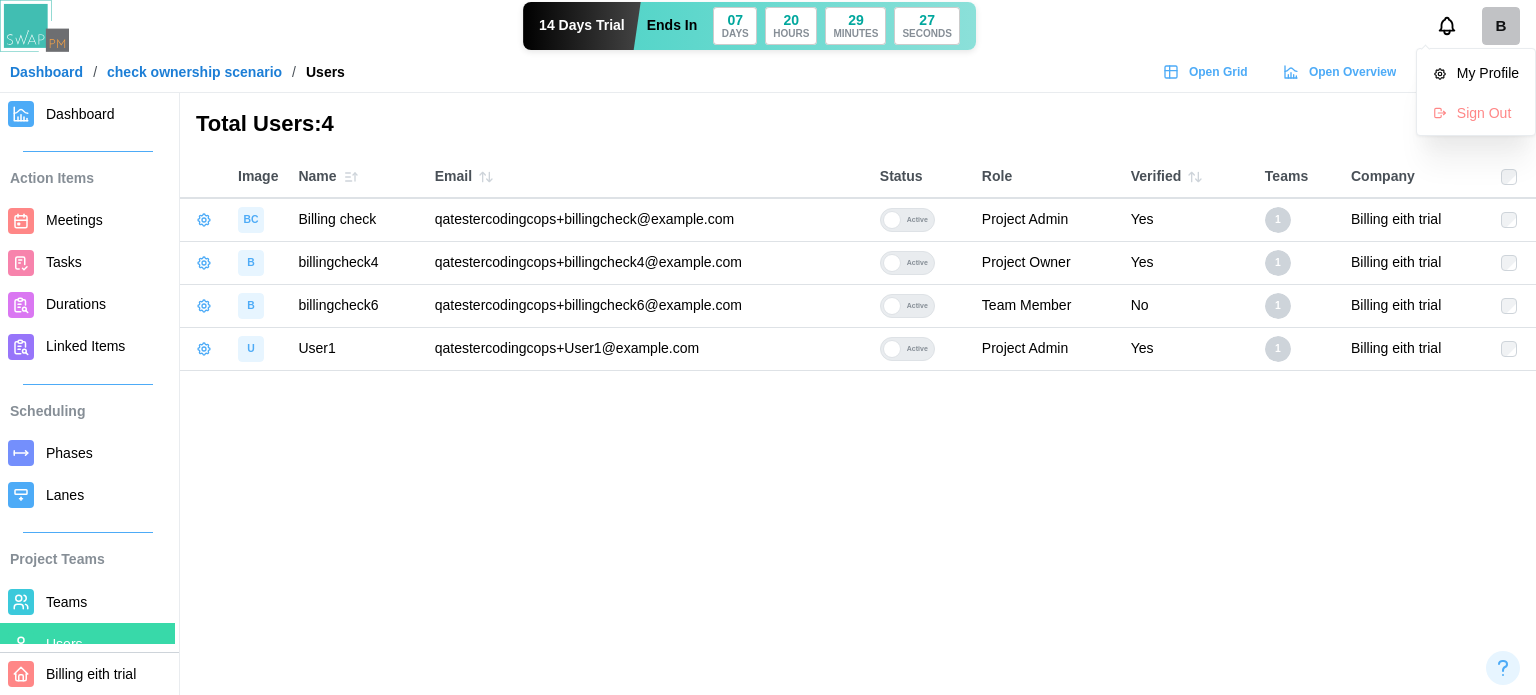 click on "Total Users:  4" at bounding box center (858, 124) 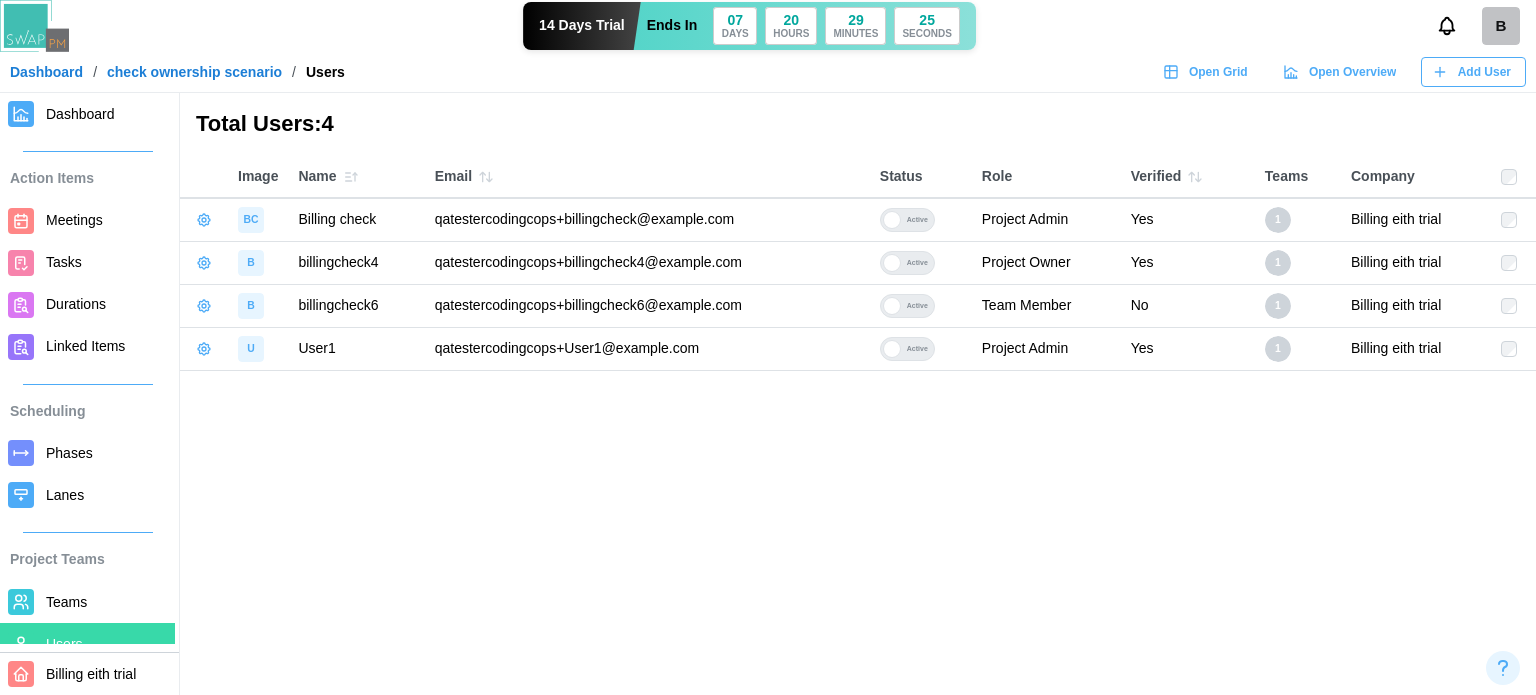 click on "B" at bounding box center (1501, 26) 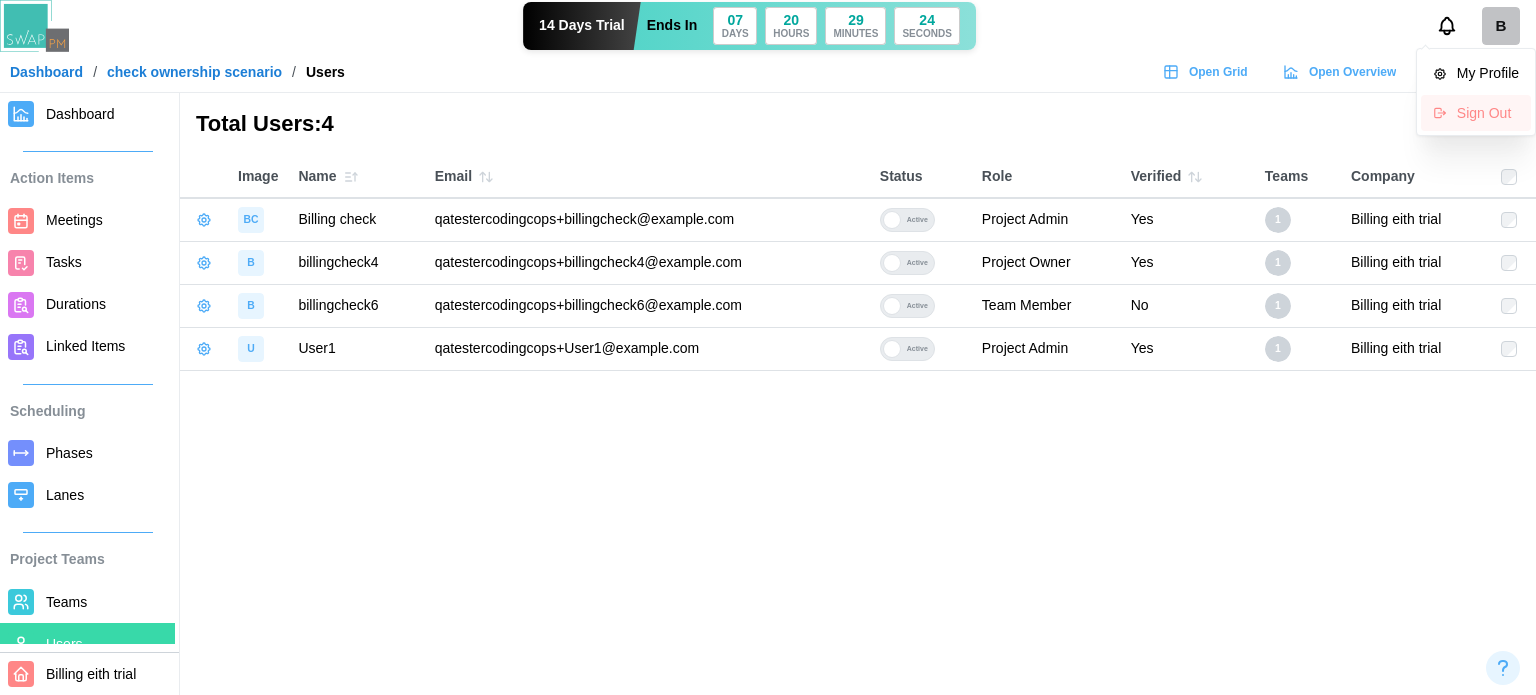 click on "Sign Out" at bounding box center (1488, 113) 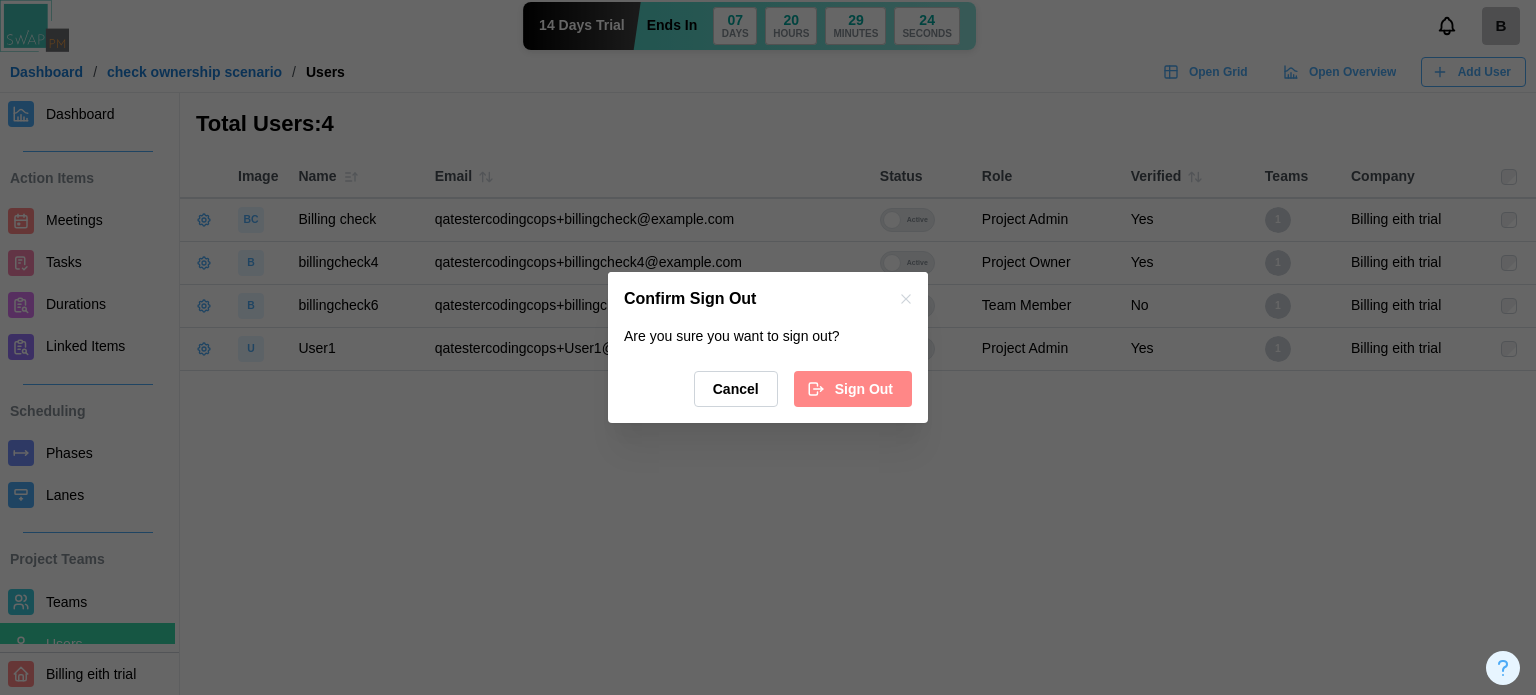click on "Sign Out" at bounding box center [864, 389] 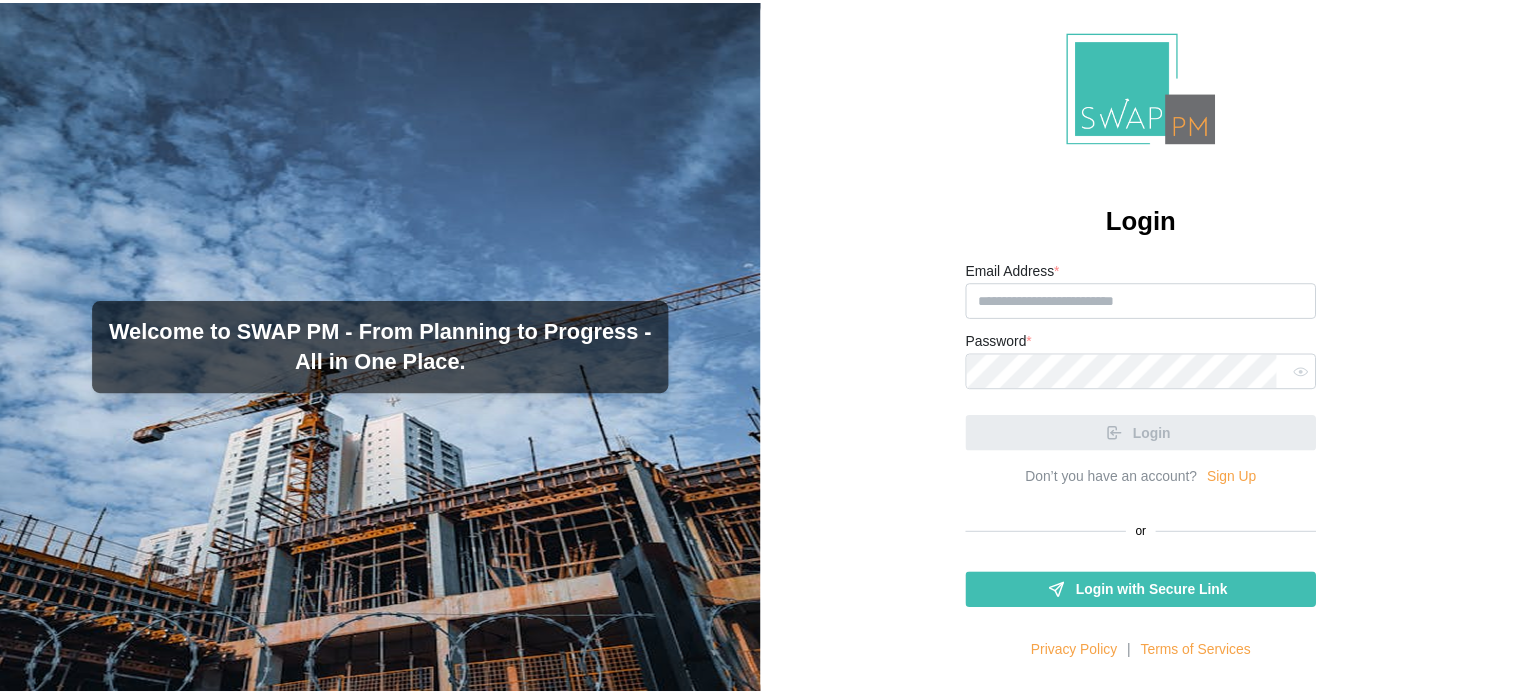 scroll, scrollTop: 0, scrollLeft: 0, axis: both 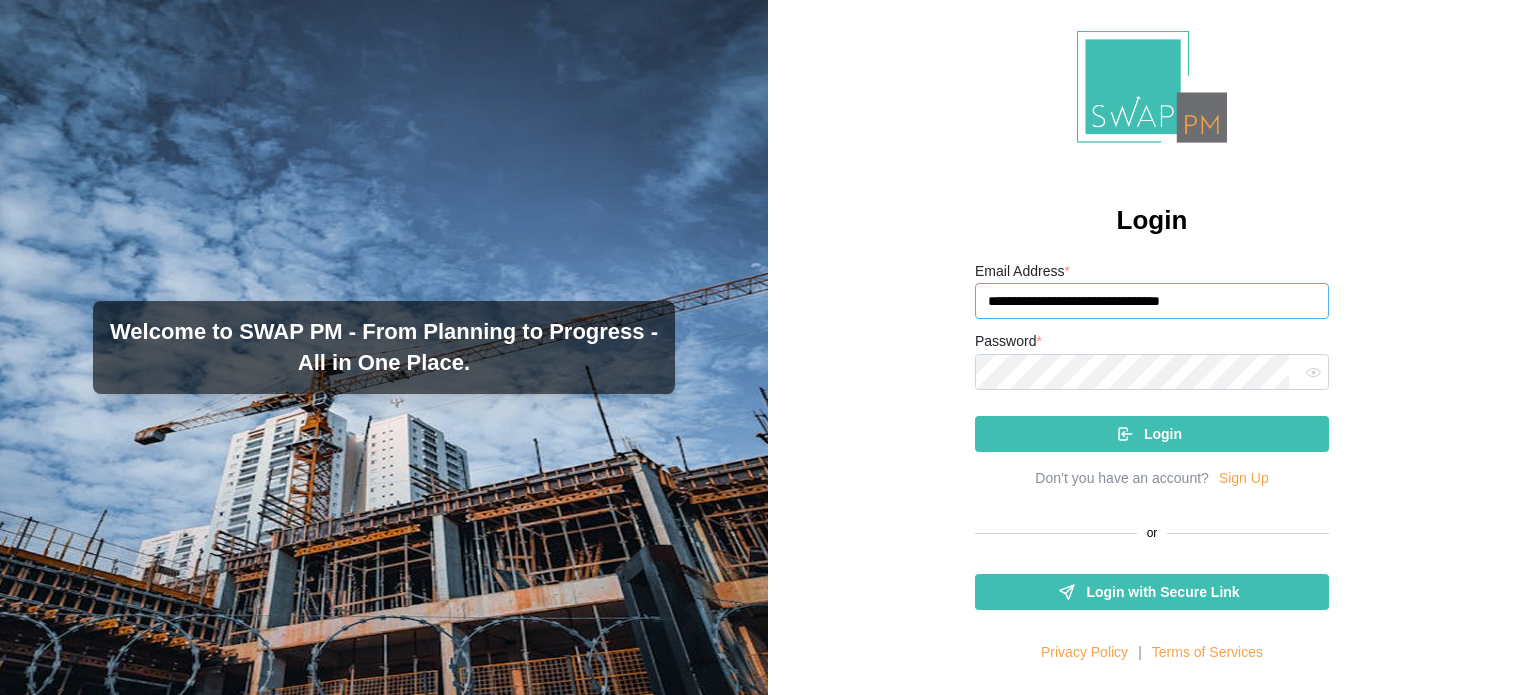 drag, startPoint x: 1080, startPoint y: 303, endPoint x: 1069, endPoint y: 300, distance: 11.401754 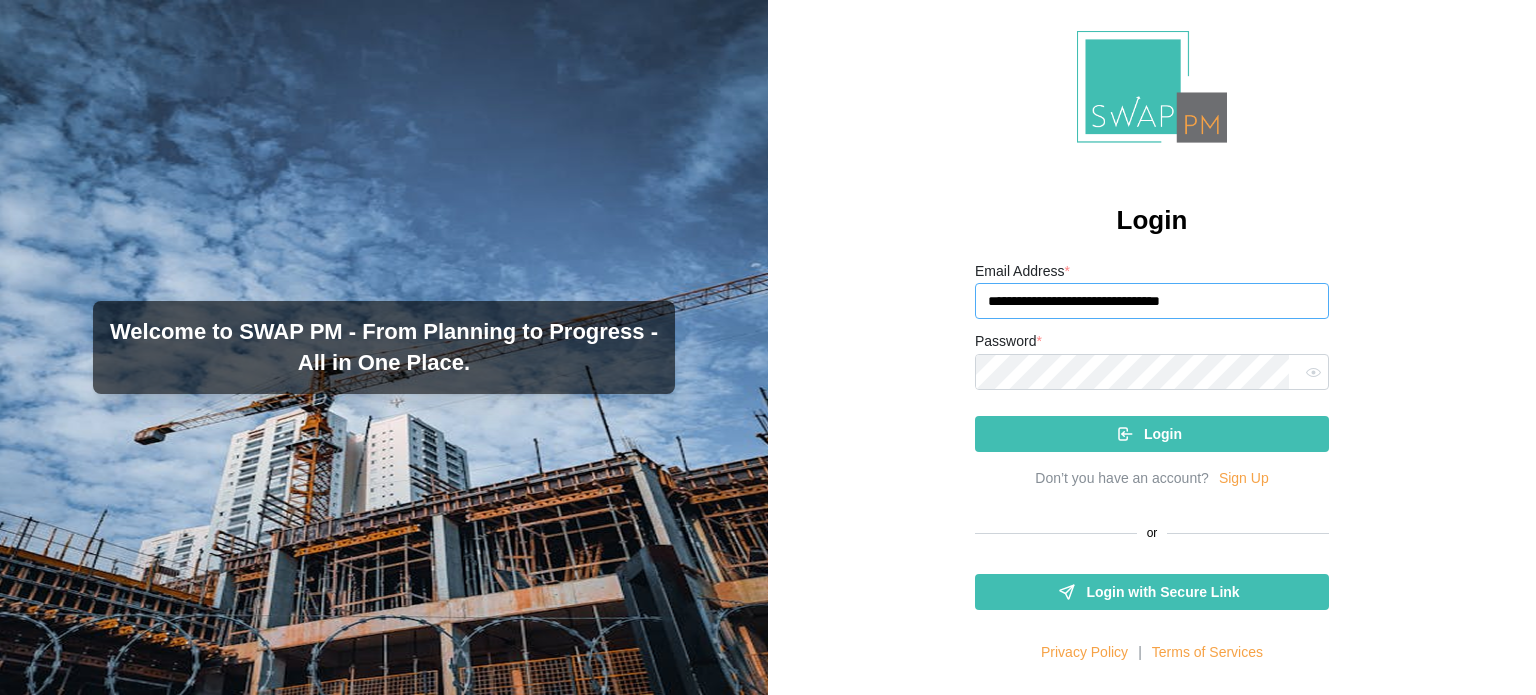 type on "**********" 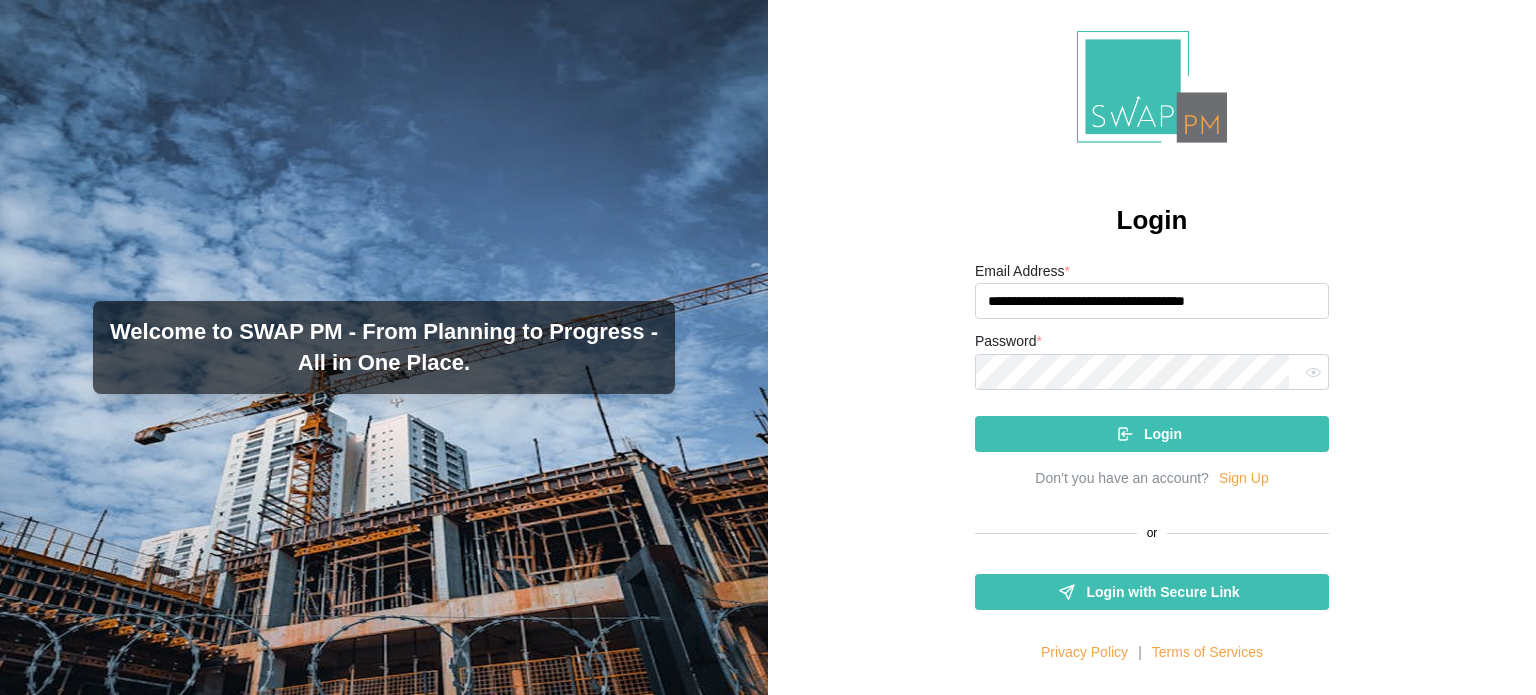 click on "Login" at bounding box center [1149, 434] 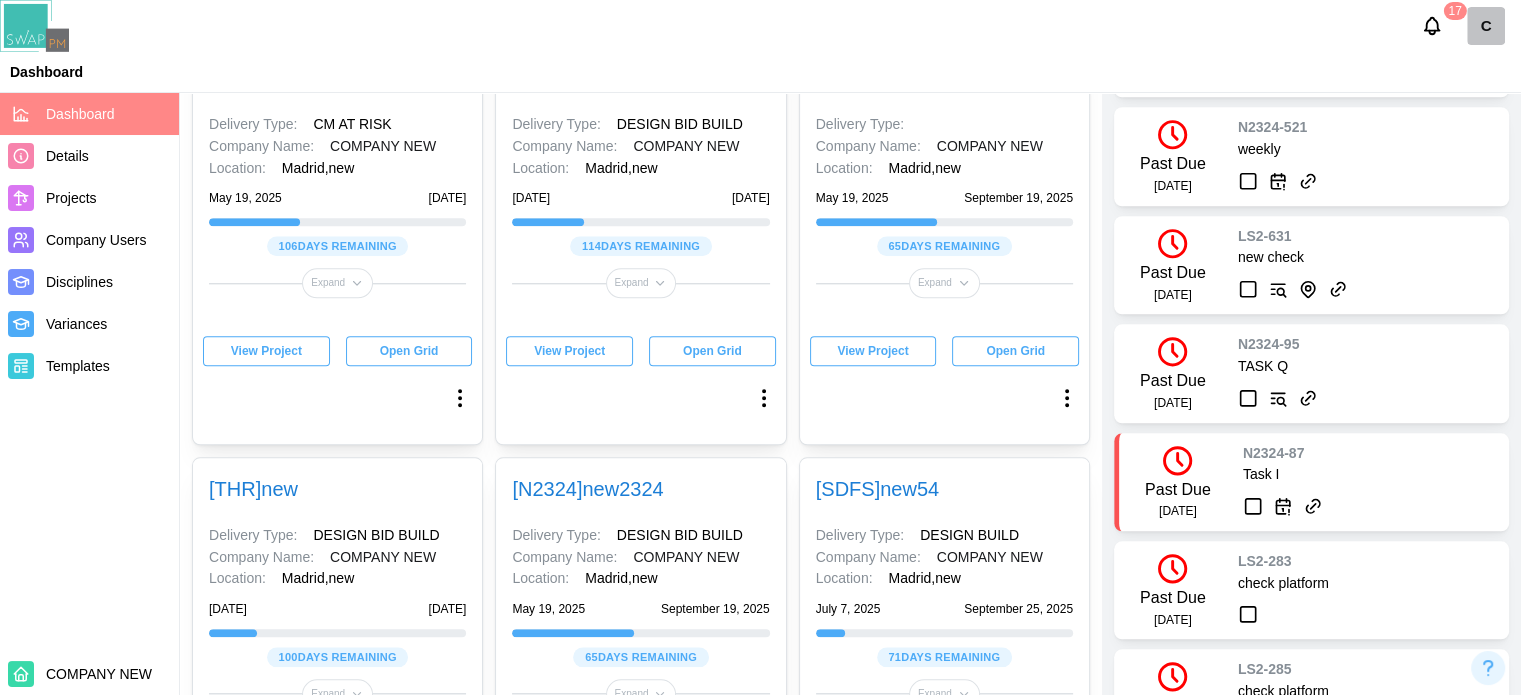 scroll, scrollTop: 2000, scrollLeft: 0, axis: vertical 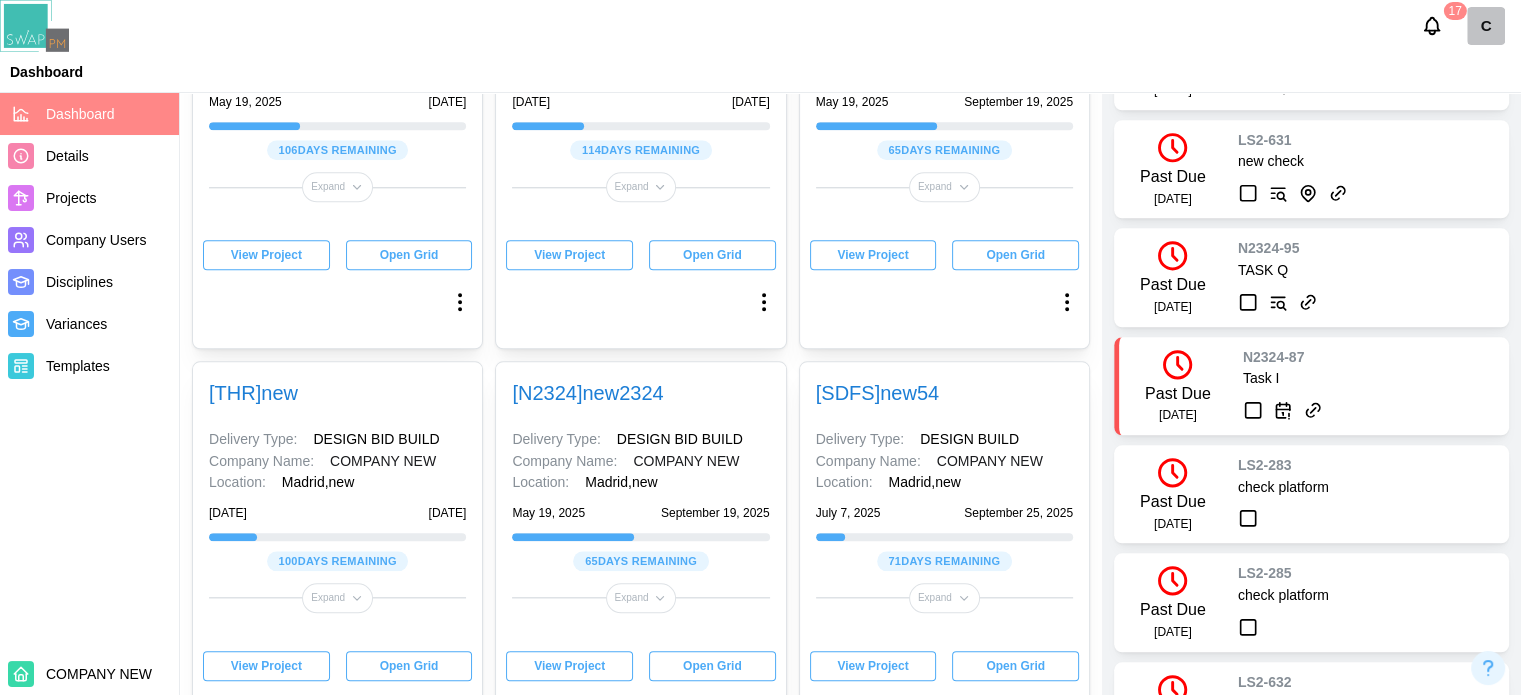 click on "View Project" at bounding box center [569, 666] 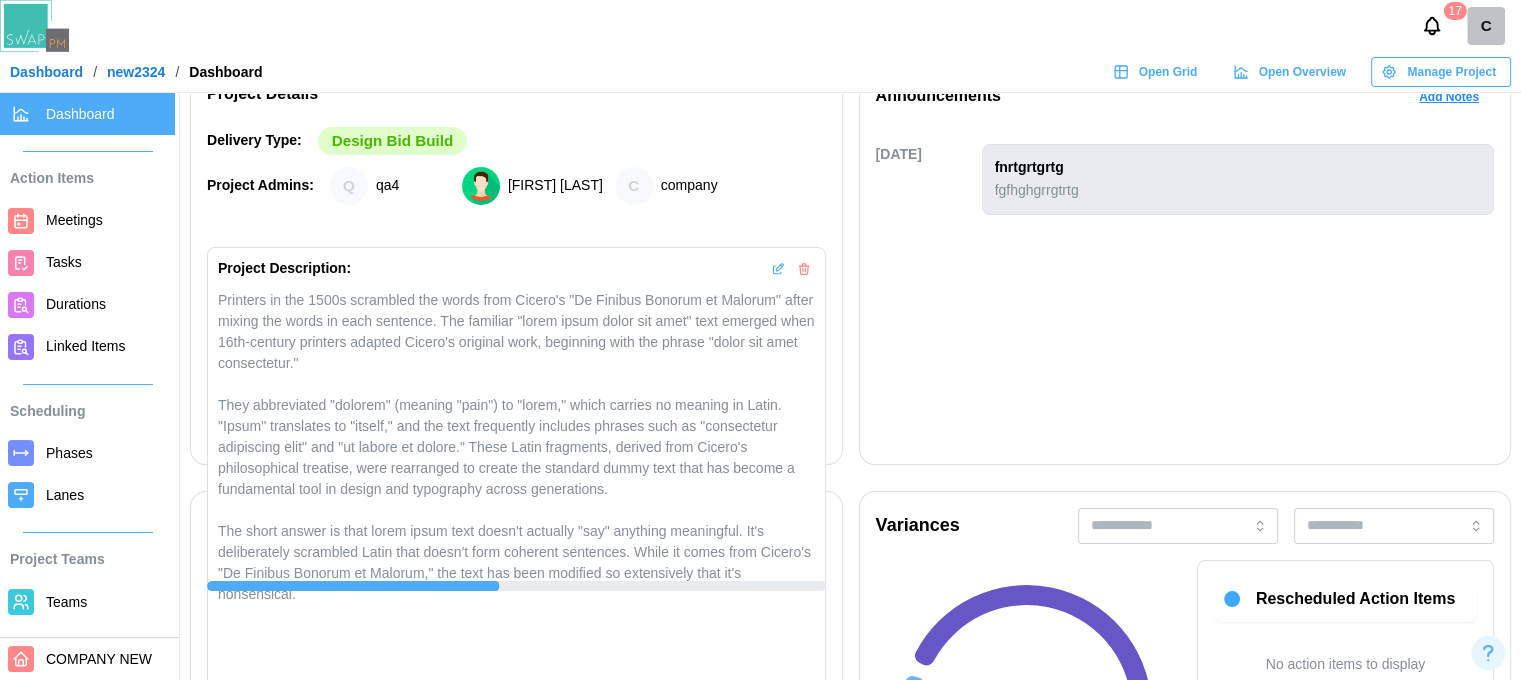 scroll, scrollTop: 400, scrollLeft: 0, axis: vertical 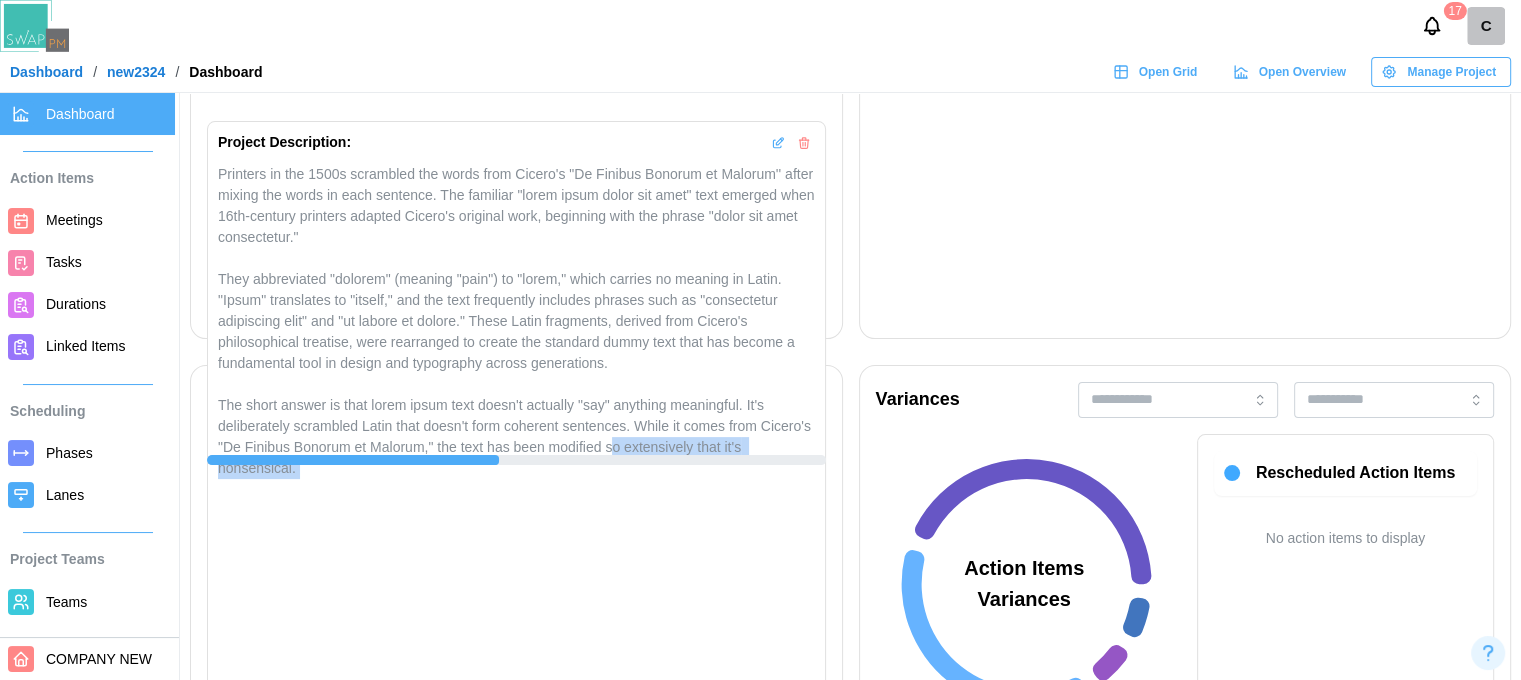 drag, startPoint x: 426, startPoint y: 457, endPoint x: 610, endPoint y: 447, distance: 184.27155 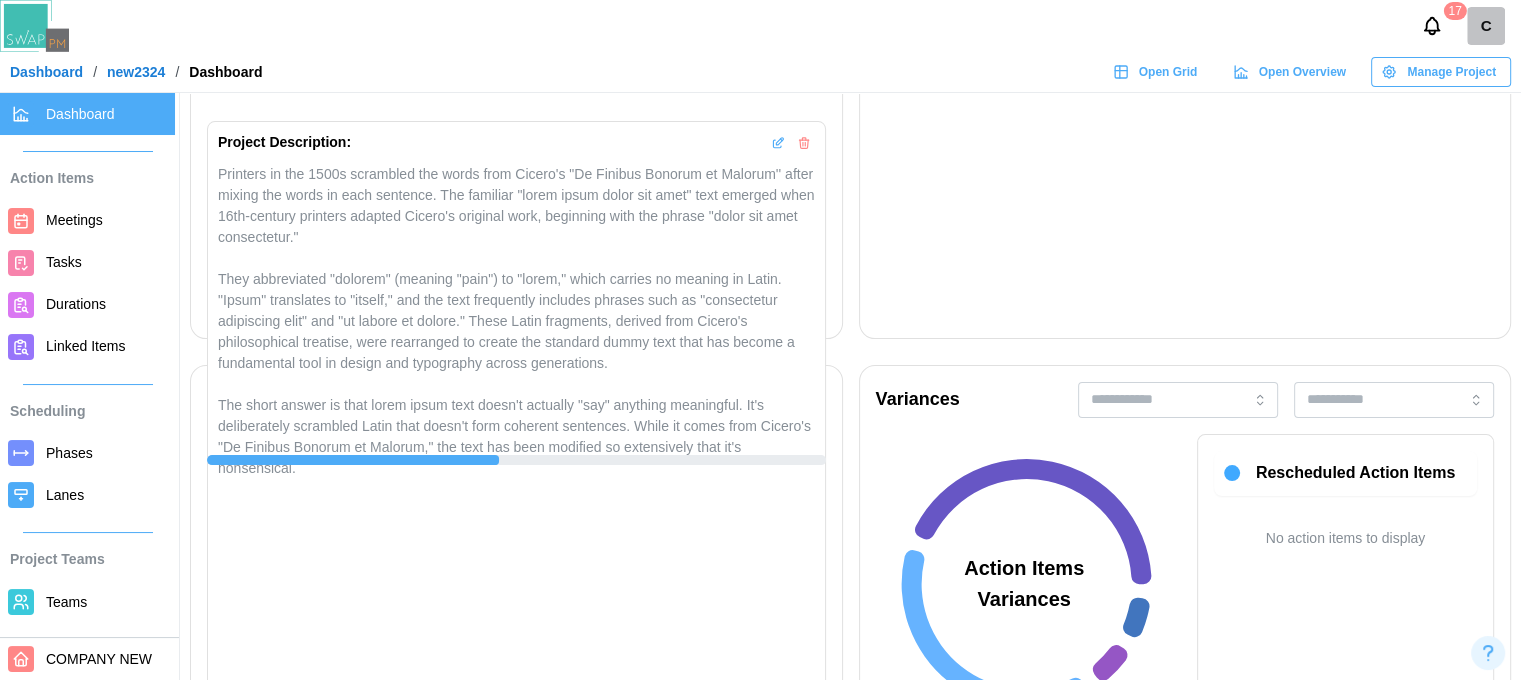 click on "Printers in the 1500s scrambled the words from Cicero's "De Finibus Bonorum et Malorum'' after mixing the words in each sentence. The familiar "lorem ipsum dolor sit amet" text emerged when 16th-century printers adapted Cicero's original work, beginning with the phrase "dolor sit amet consectetur."
They abbreviated "dolorem" (meaning "pain") to "lorem," which carries no meaning in Latin. "Ipsum" translates to "itself," and the text frequently includes phrases such as "consectetur adipiscing elit" and "ut labore et dolore." These Latin fragments, derived from Cicero's philosophical treatise, were rearranged to create the standard dummy text that has become a fundamental tool in design and typography across generations.
The short answer is that lorem ipsum text doesn't actually "say" anything meaningful. It's deliberately scrambled Latin that doesn't form coherent sentences. While it comes from Cicero's "De Finibus Bonorum et Malorum," the text has been modified so extensively that it's nonsensical." at bounding box center [516, 321] 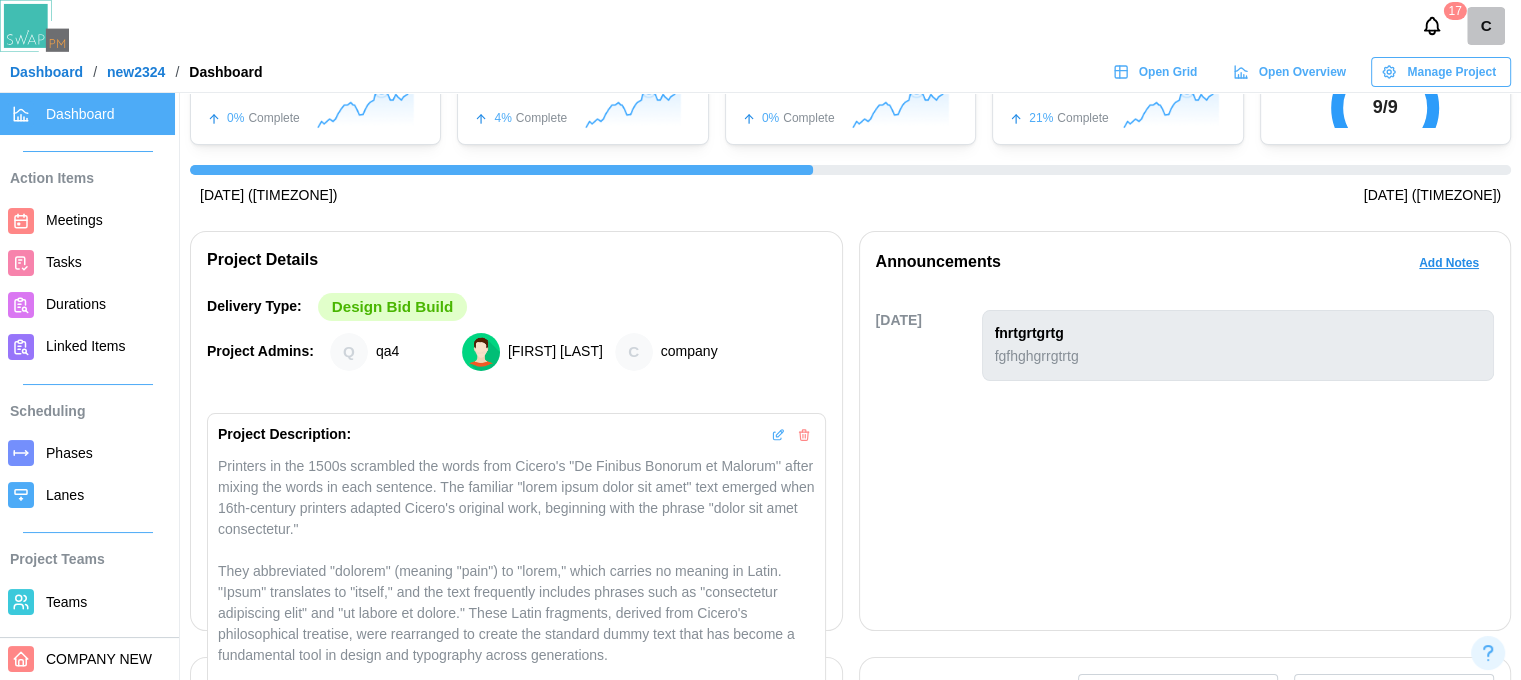 scroll, scrollTop: 100, scrollLeft: 0, axis: vertical 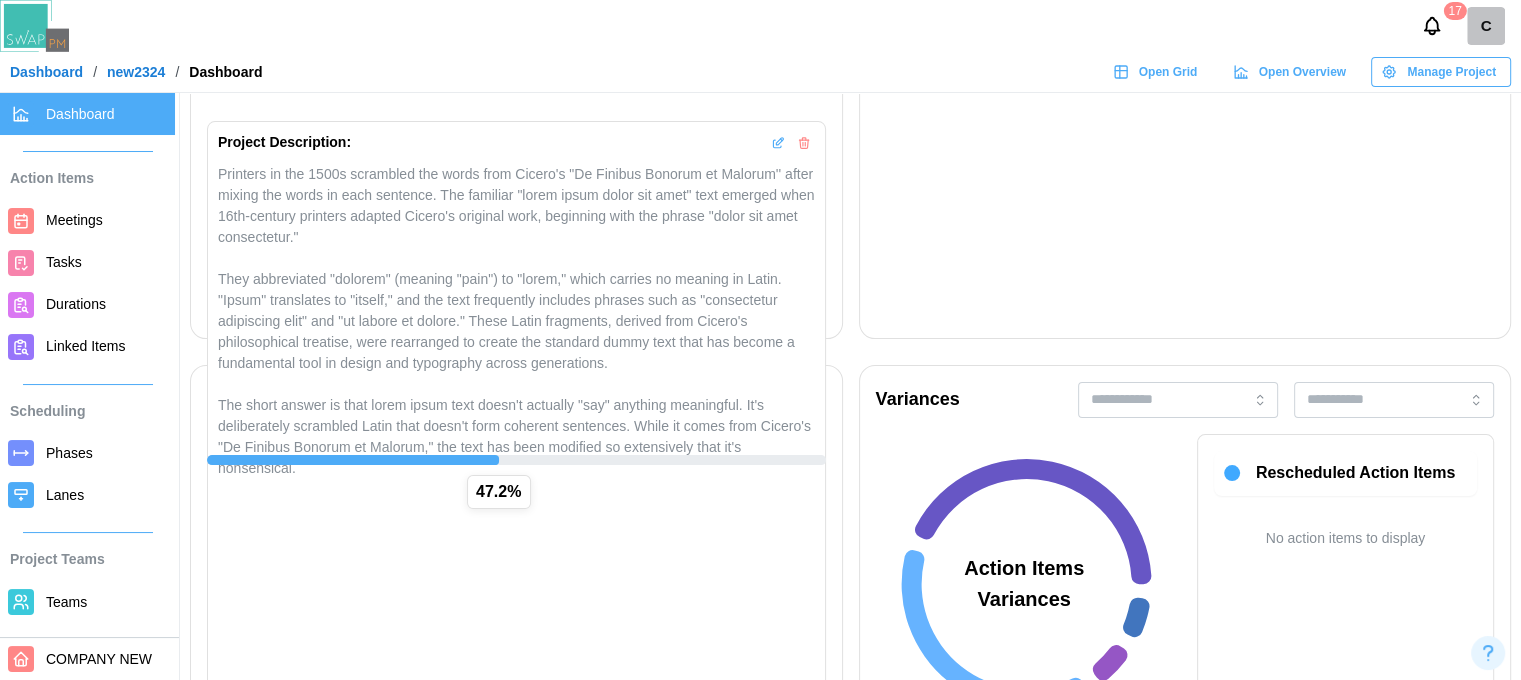 drag, startPoint x: 461, startPoint y: 461, endPoint x: 563, endPoint y: 459, distance: 102.01961 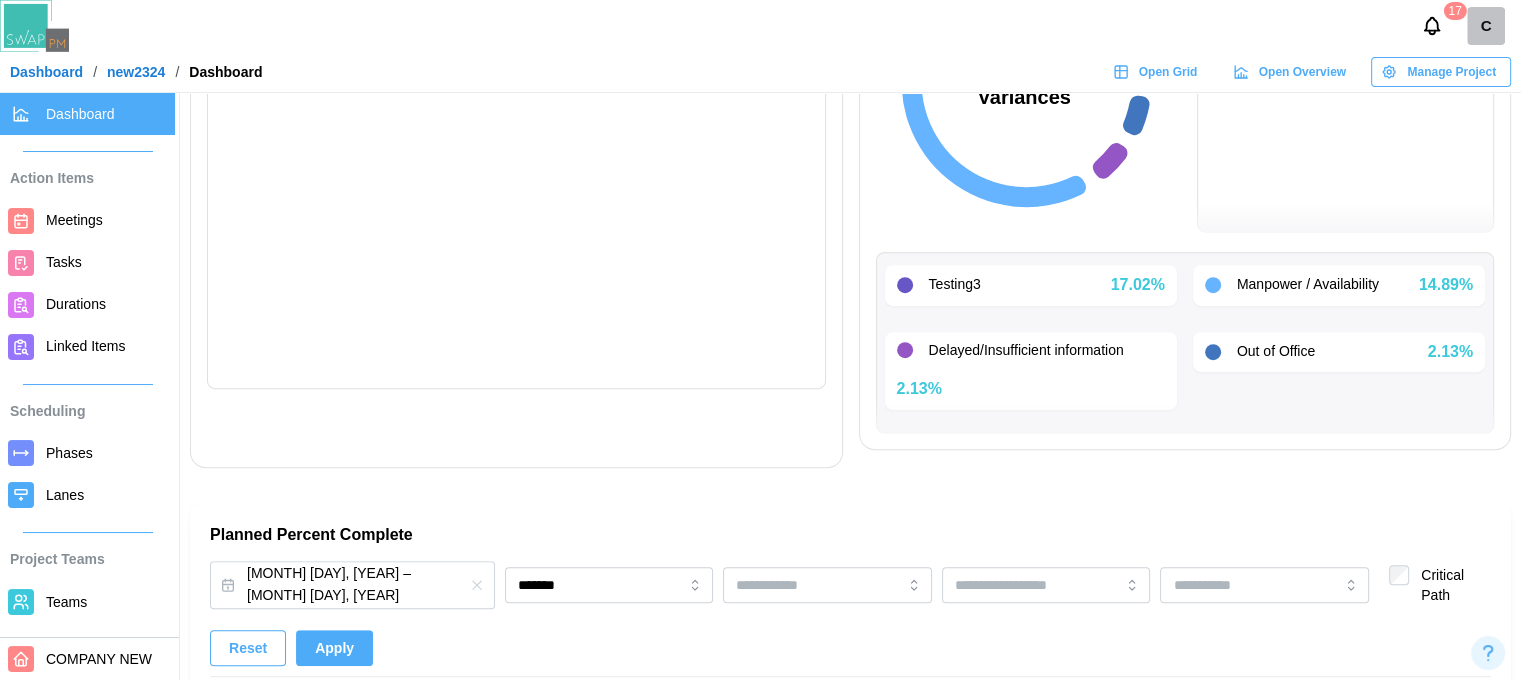 scroll, scrollTop: 900, scrollLeft: 0, axis: vertical 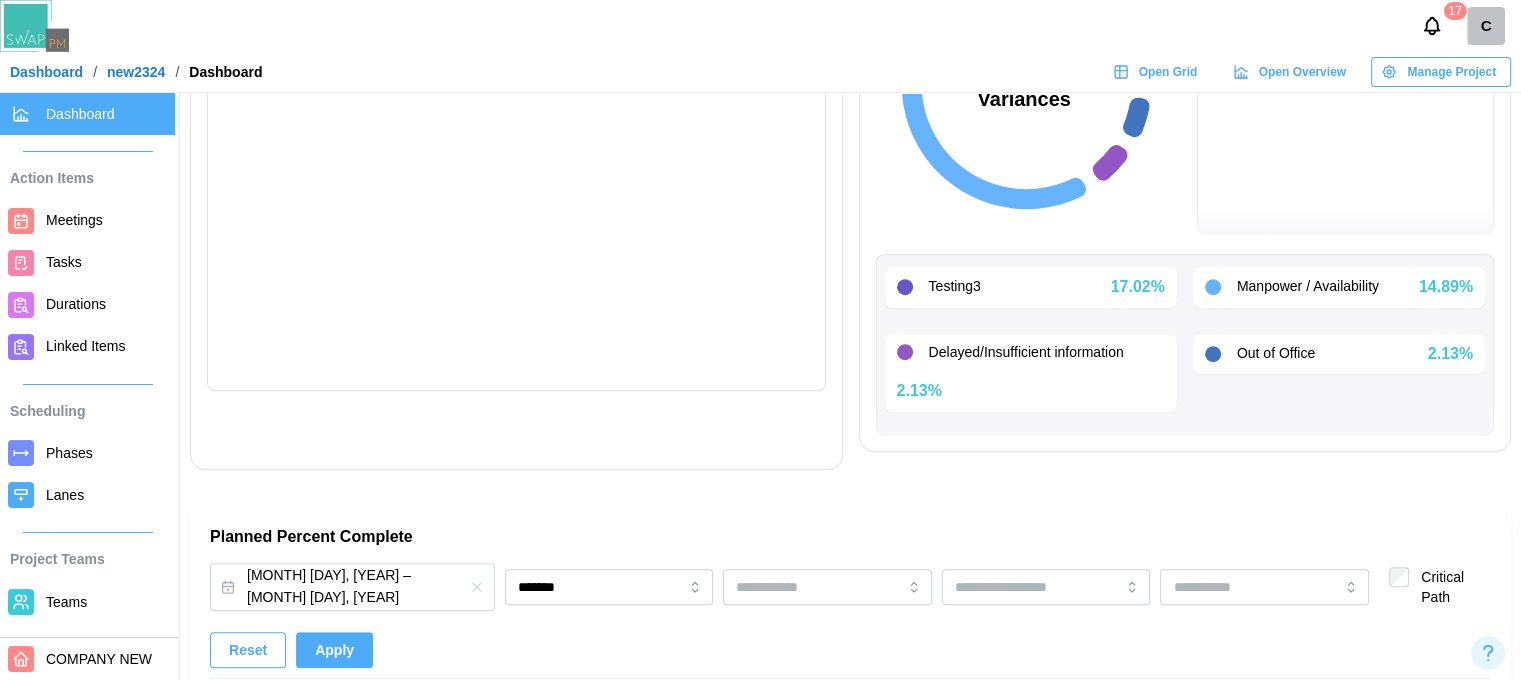 click on "Phases 47.2% Schematic Design" at bounding box center [516, 167] 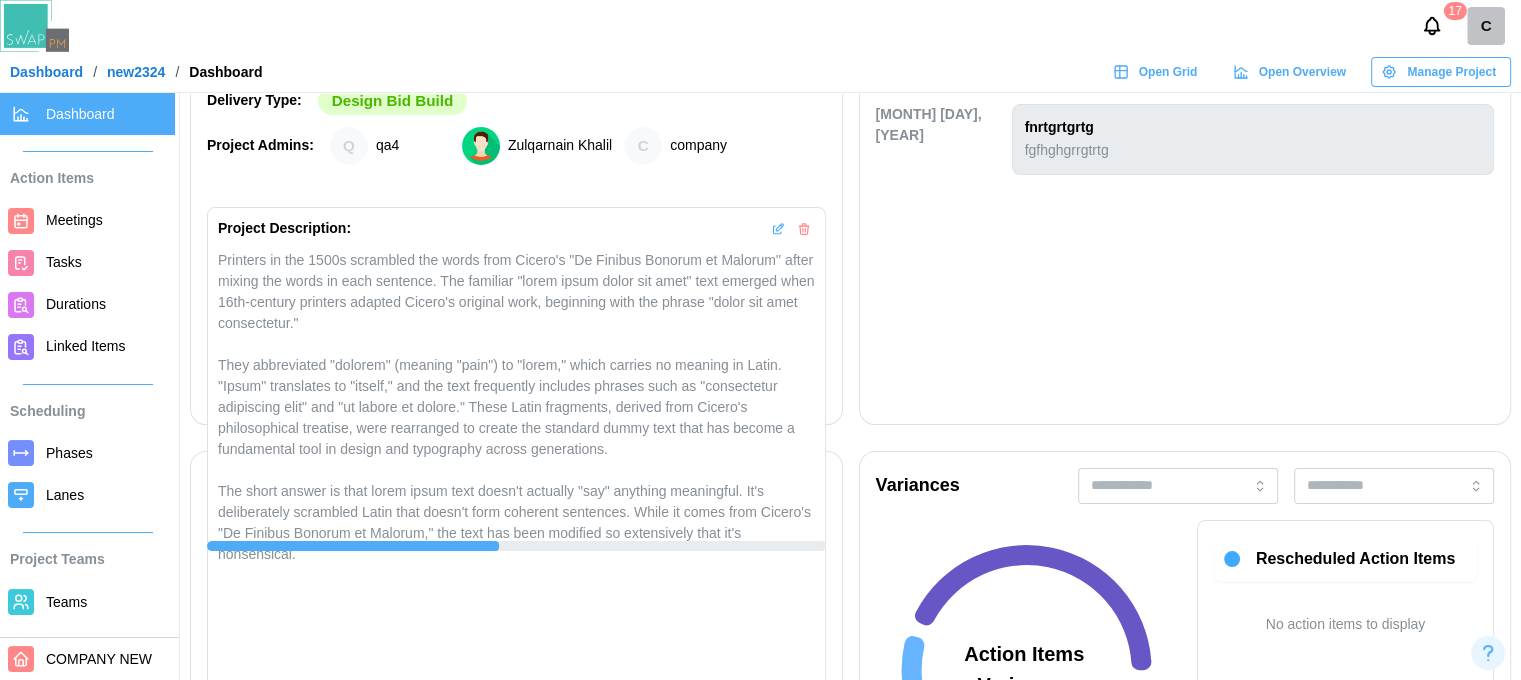 scroll, scrollTop: 300, scrollLeft: 0, axis: vertical 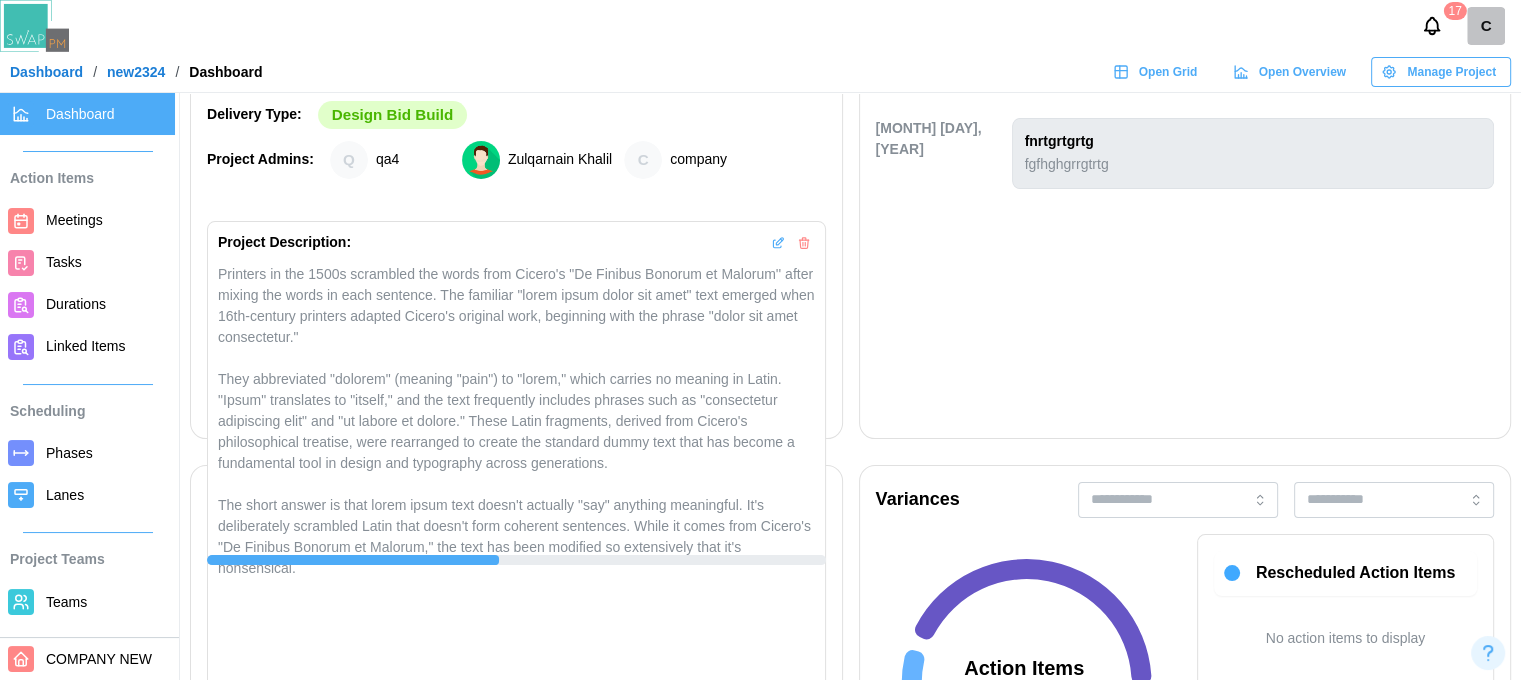 click on "Printers in the 1500s scrambled the words from Cicero's "De Finibus Bonorum et Malorum'' after mixing the words in each sentence. The familiar "lorem ipsum dolor sit amet" text emerged when 16th-century printers adapted Cicero's original work, beginning with the phrase "dolor sit amet consectetur."
They abbreviated "dolorem" (meaning "pain") to "lorem," which carries no meaning in Latin. "Ipsum" translates to "itself," and the text frequently includes phrases such as "consectetur adipiscing elit" and "ut labore et dolore." These Latin fragments, derived from Cicero's philosophical treatise, were rearranged to create the standard dummy text that has become a fundamental tool in design and typography across generations.
The short answer is that lorem ipsum text doesn't actually "say" anything meaningful. It's deliberately scrambled Latin that doesn't form coherent sentences. While it comes from Cicero's "De Finibus Bonorum et Malorum," the text has been modified so extensively that it's nonsensical." at bounding box center [516, 421] 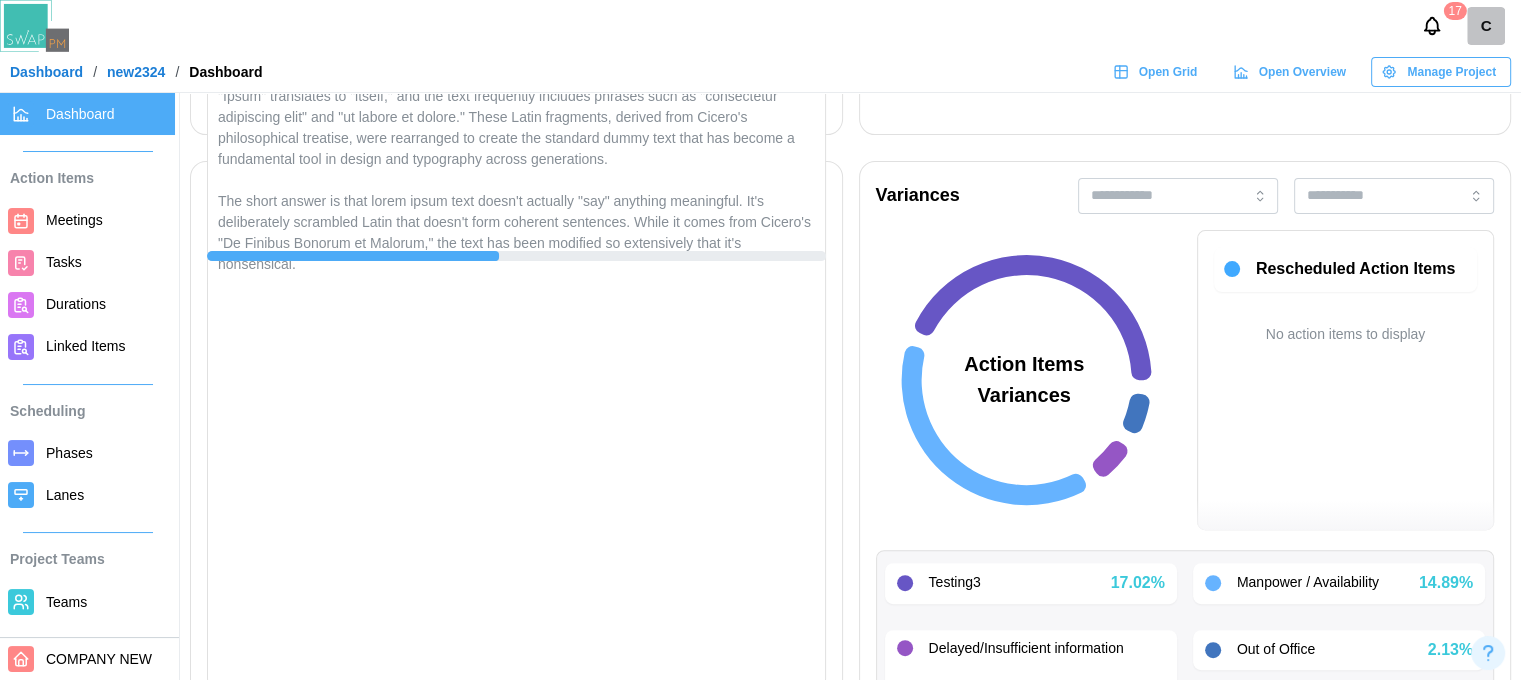 scroll, scrollTop: 600, scrollLeft: 0, axis: vertical 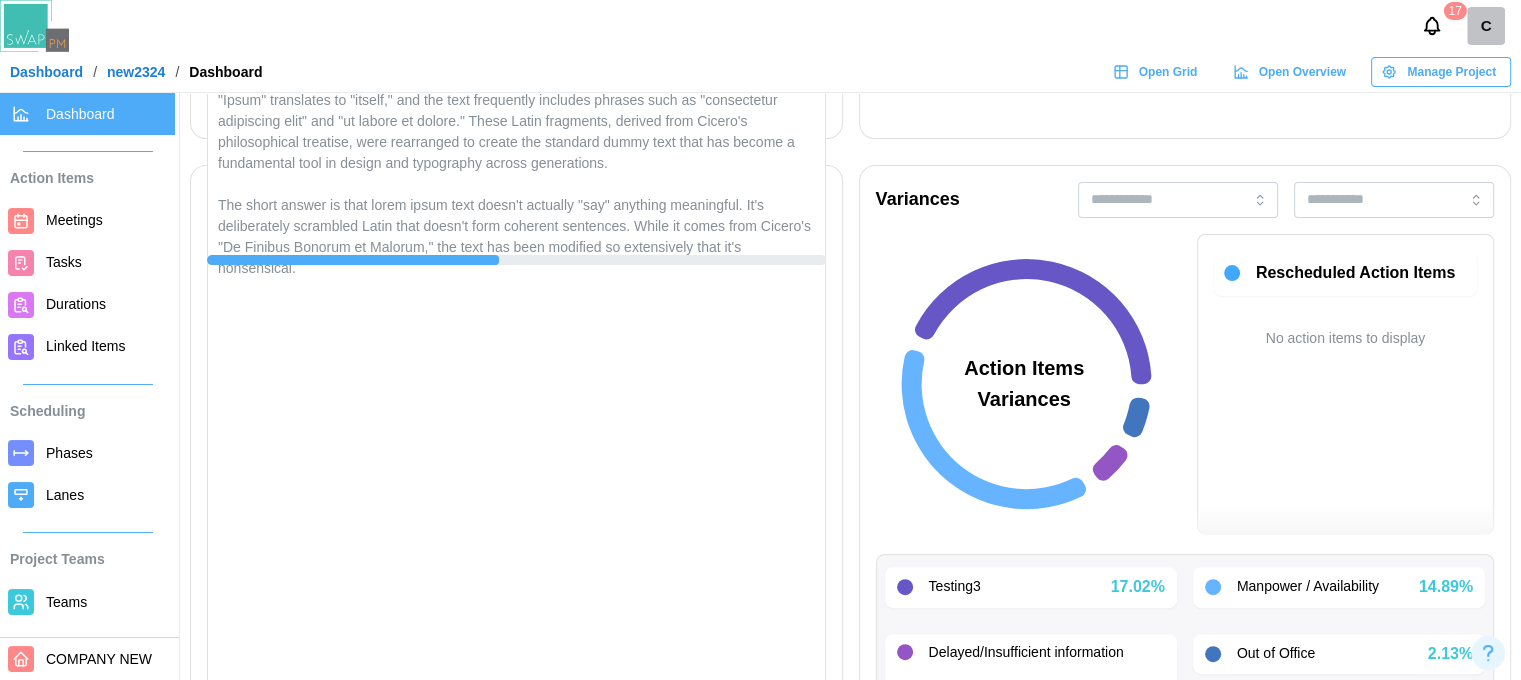 click on "Tasks" at bounding box center [64, 262] 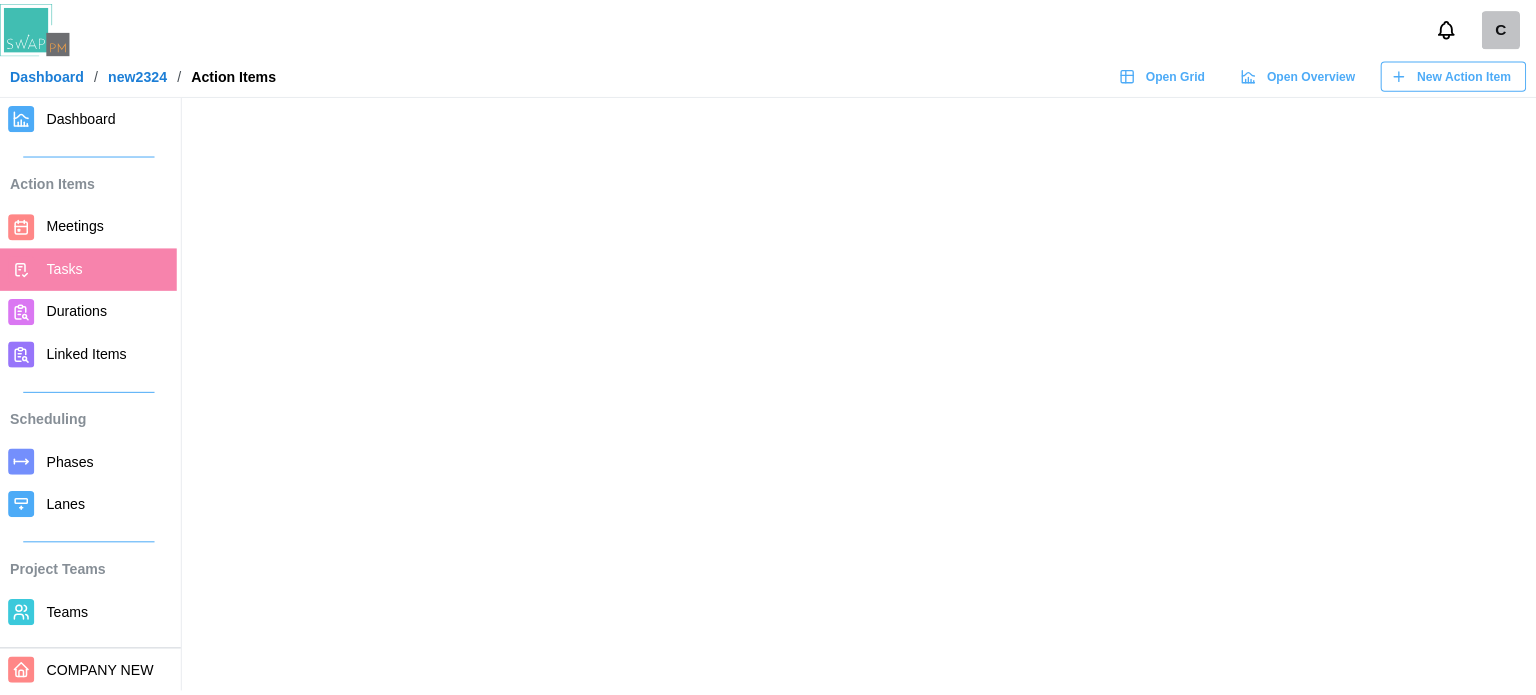 scroll, scrollTop: 0, scrollLeft: 0, axis: both 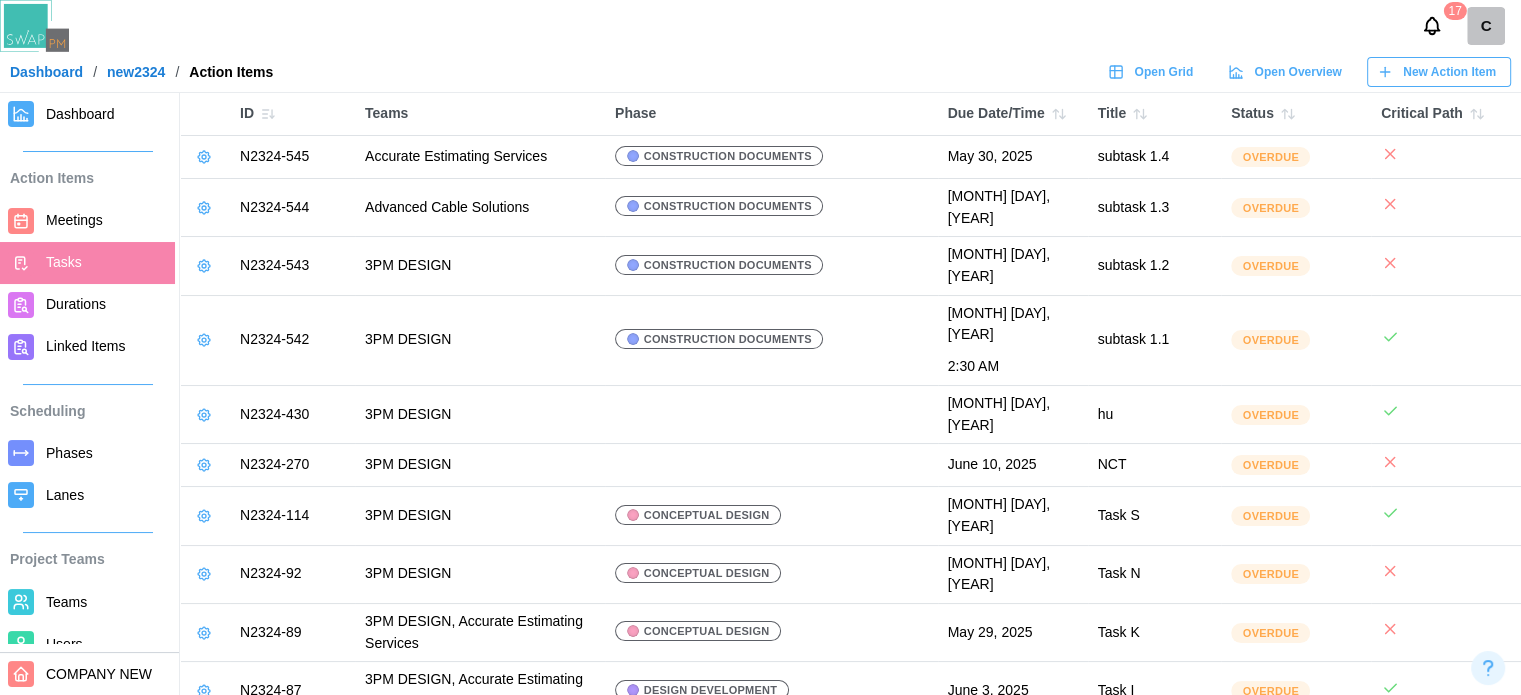 click 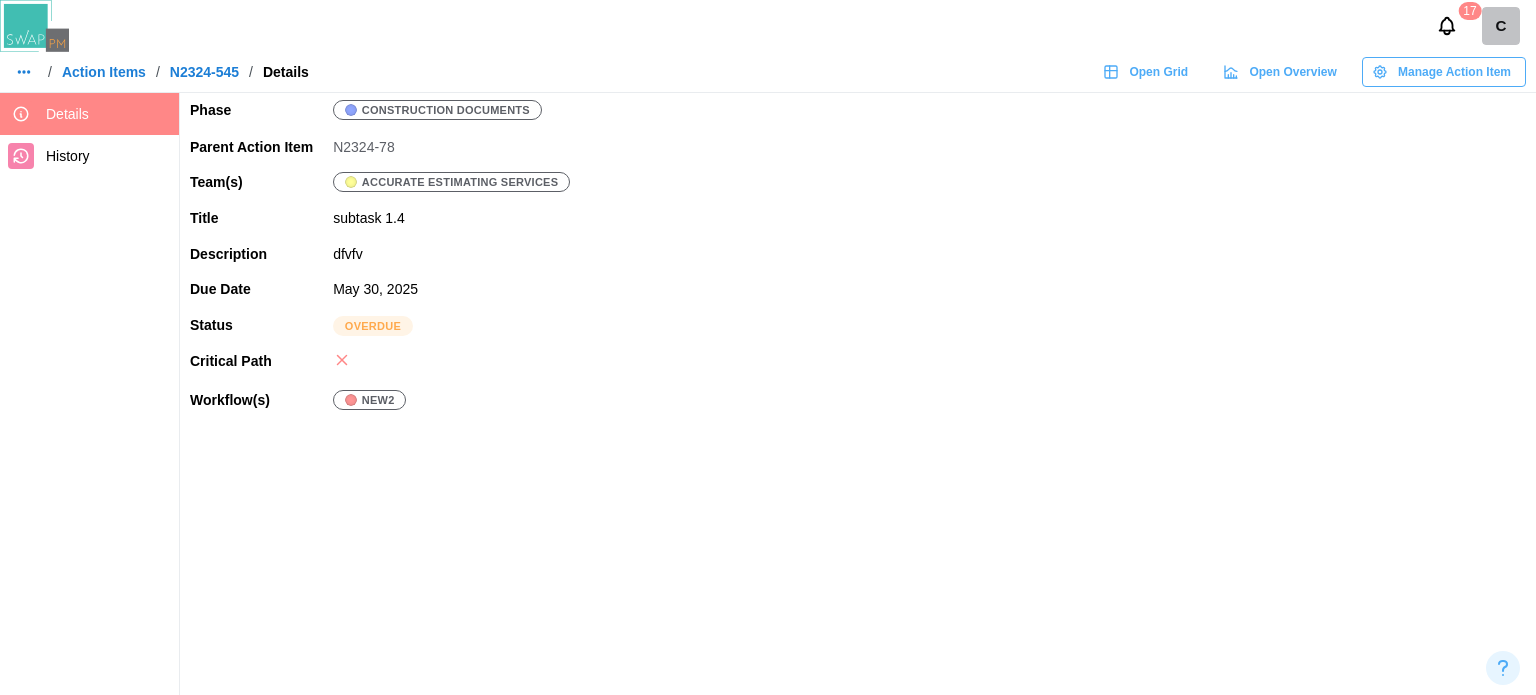 click 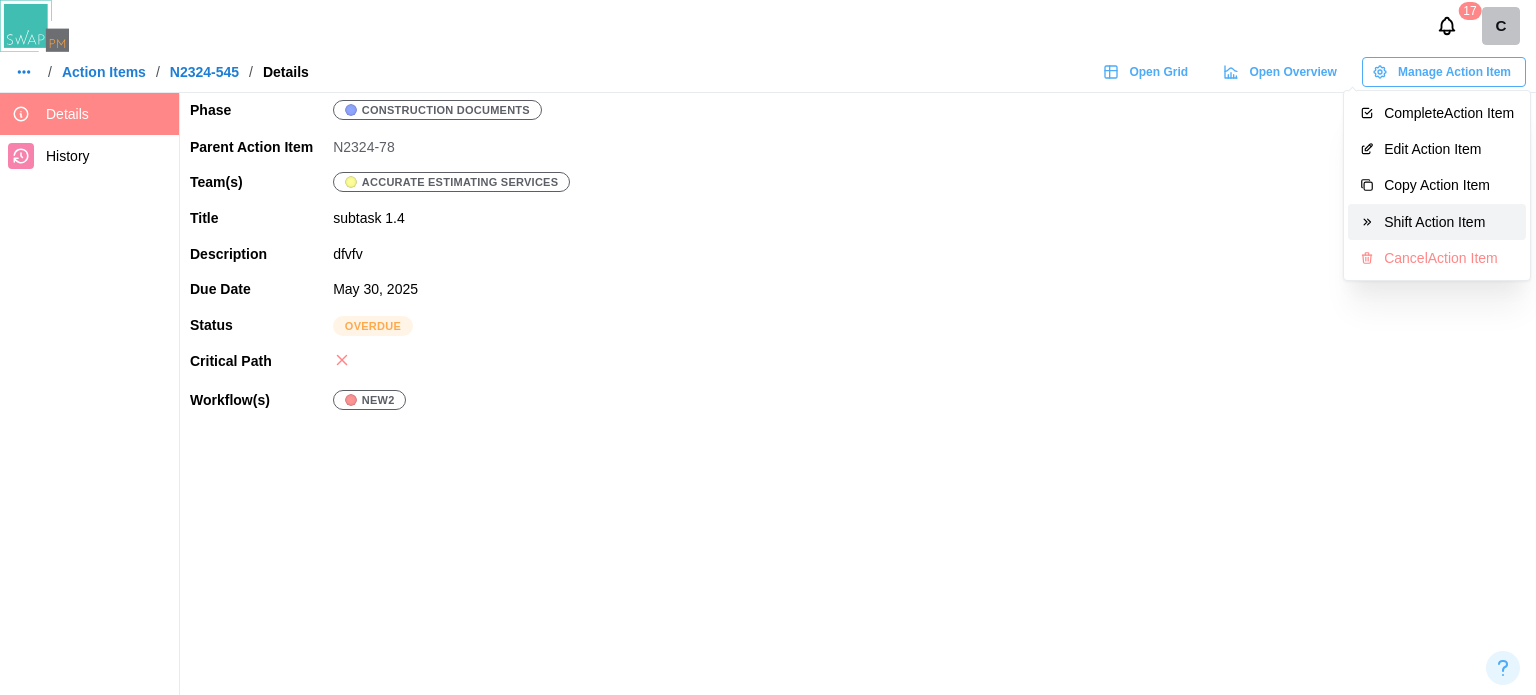 click on "Shift Action Item" at bounding box center (1437, 222) 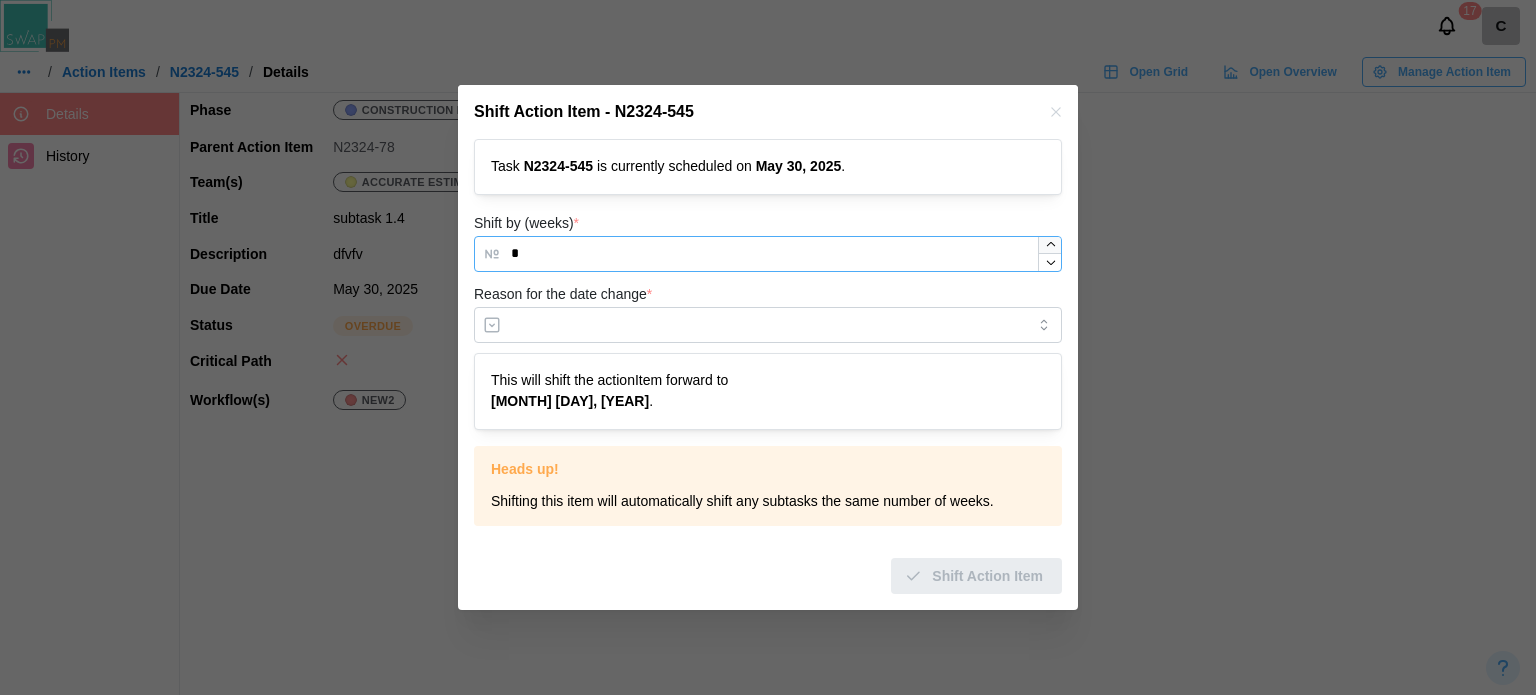 click at bounding box center (1049, 254) 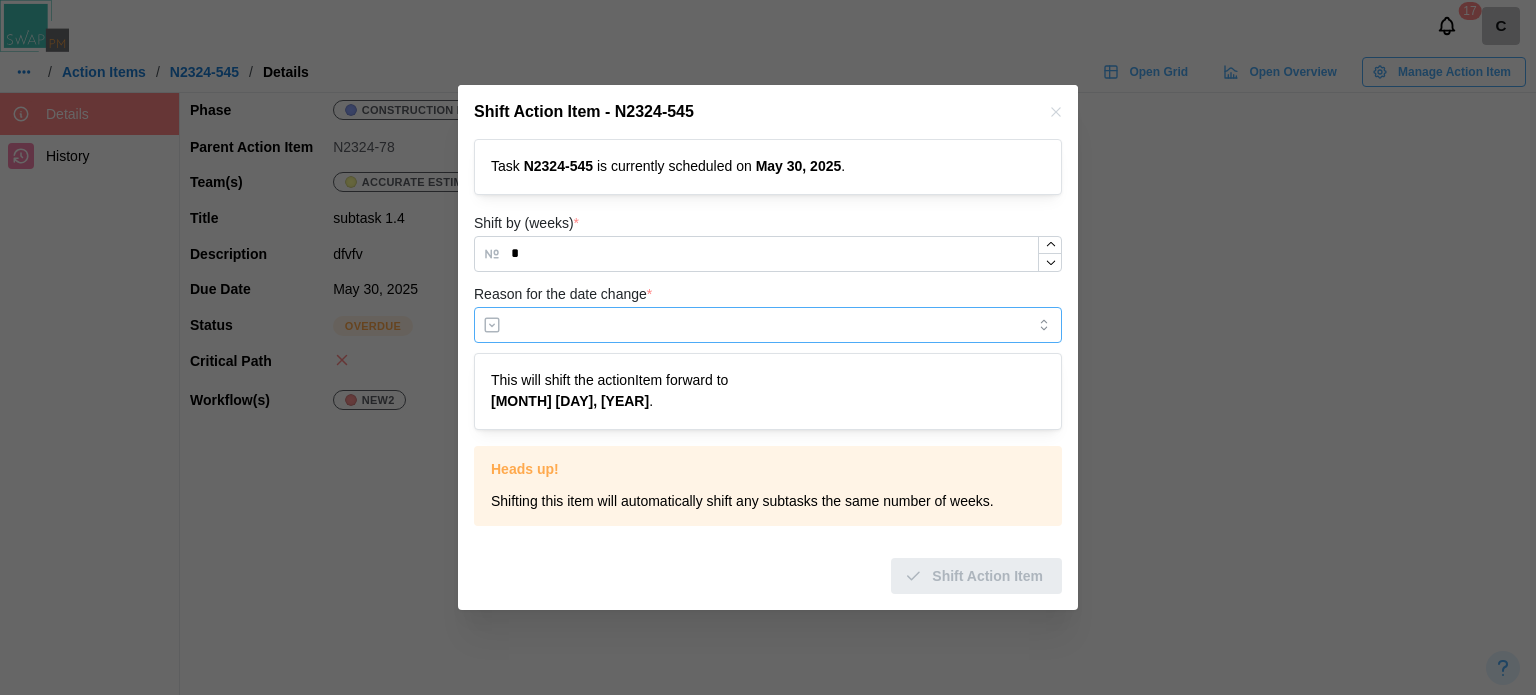 click on "Reason for the date change  *" at bounding box center [768, 325] 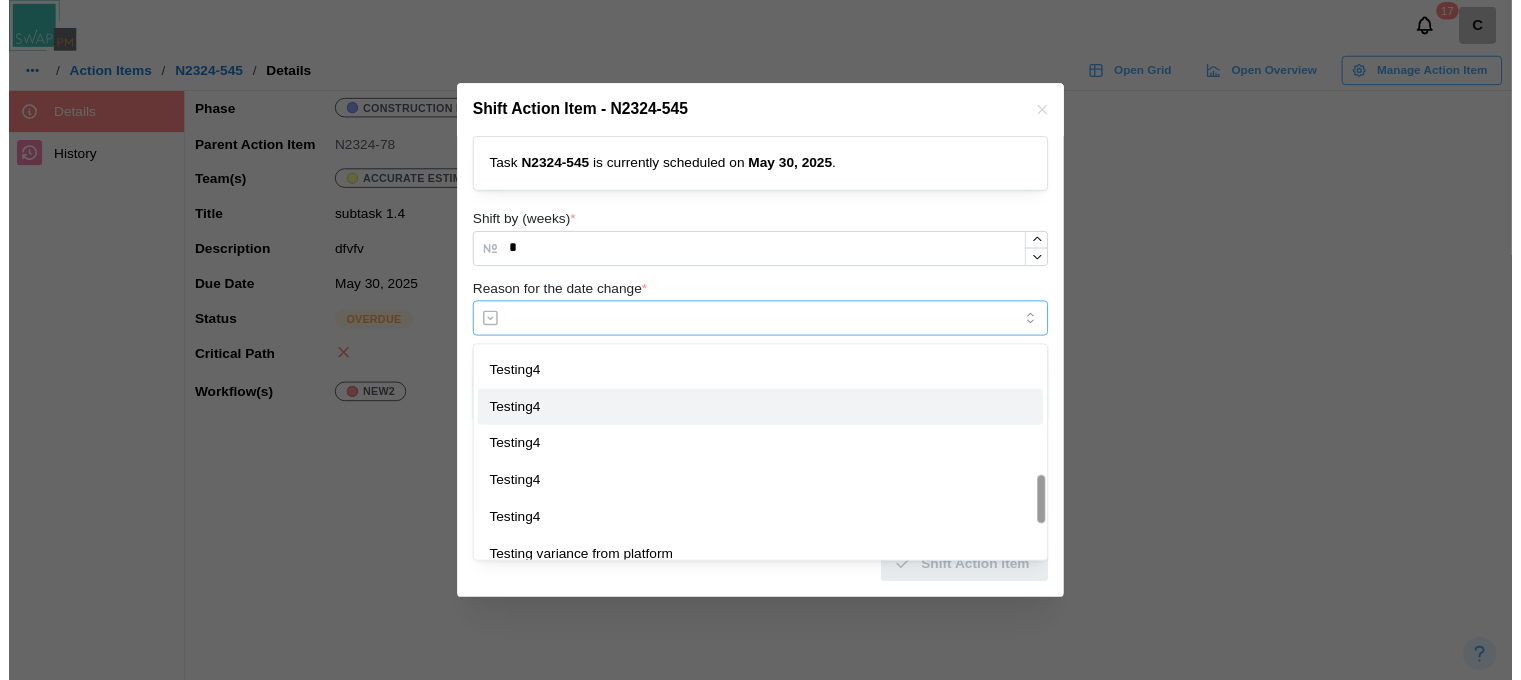 scroll, scrollTop: 768, scrollLeft: 0, axis: vertical 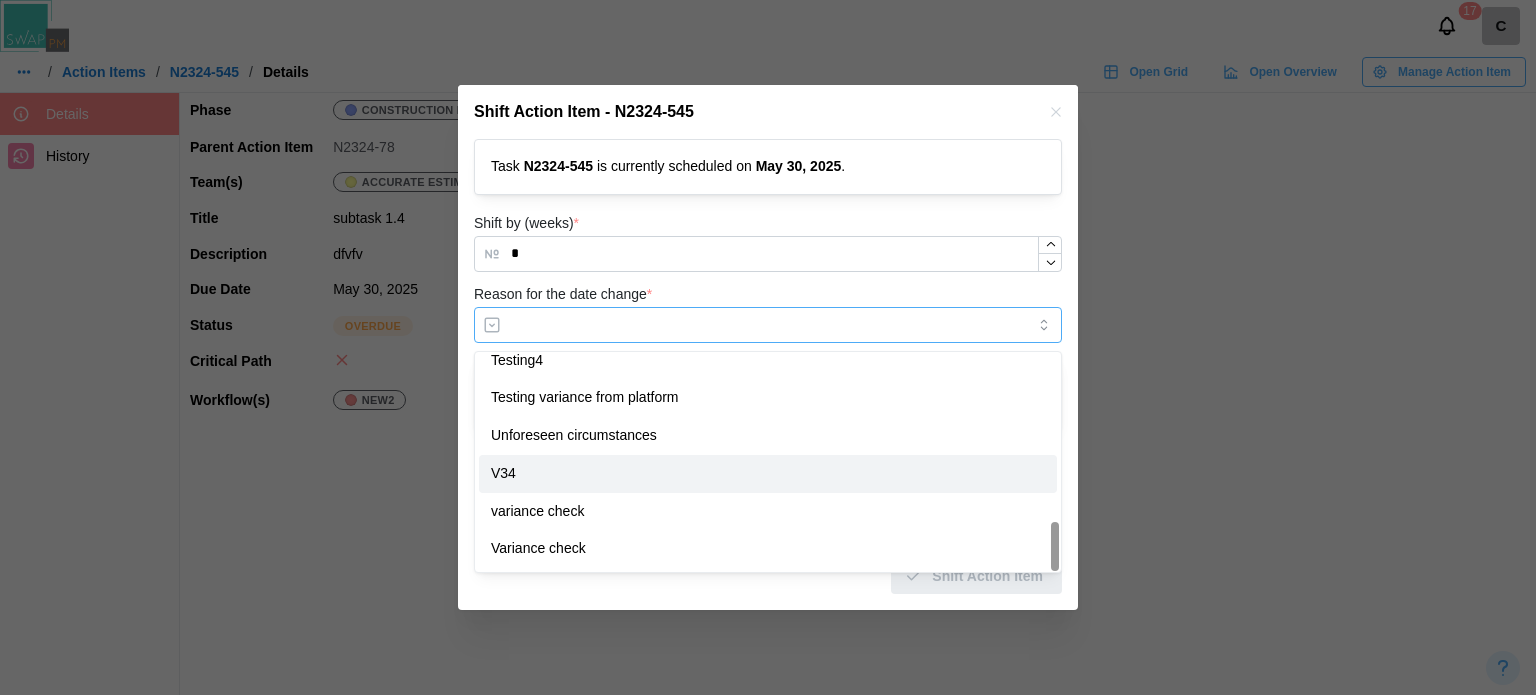 type on "***" 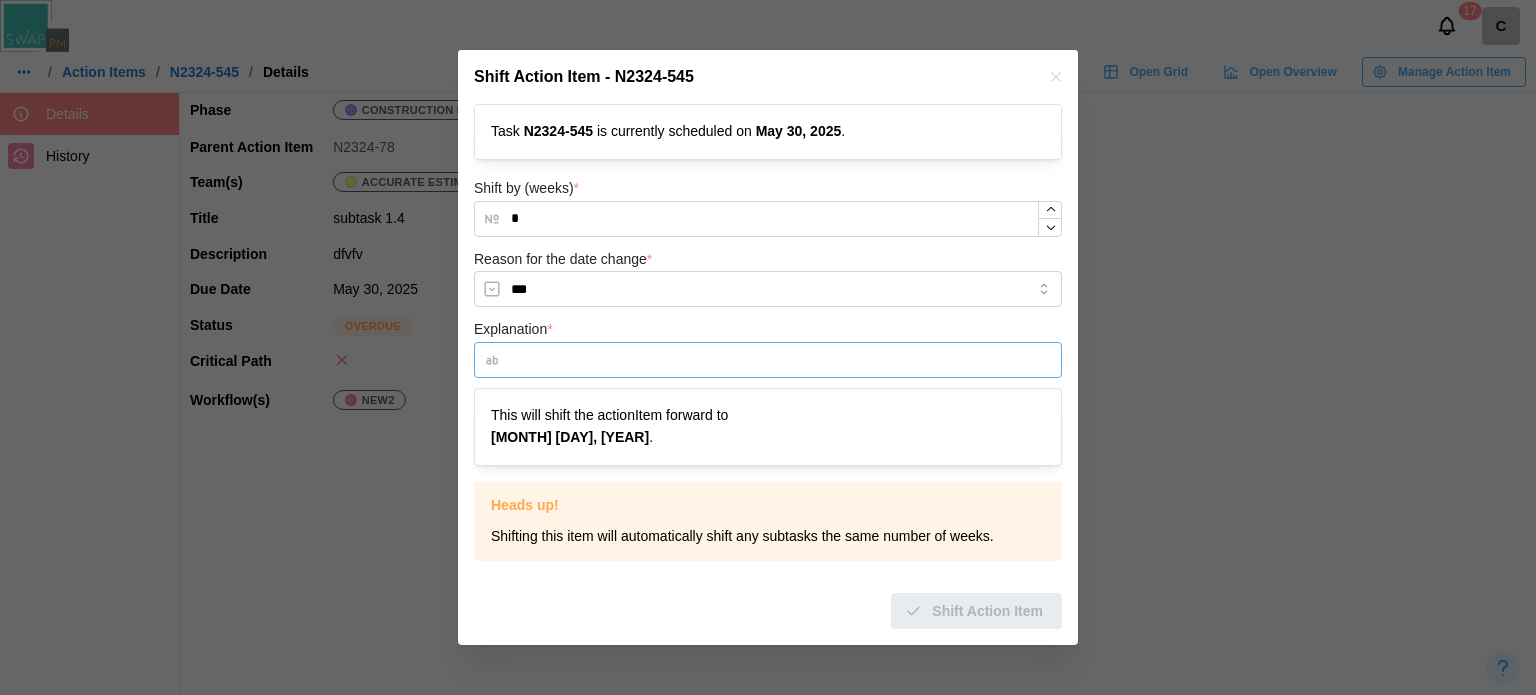 click on "Explanation  *" at bounding box center (768, 360) 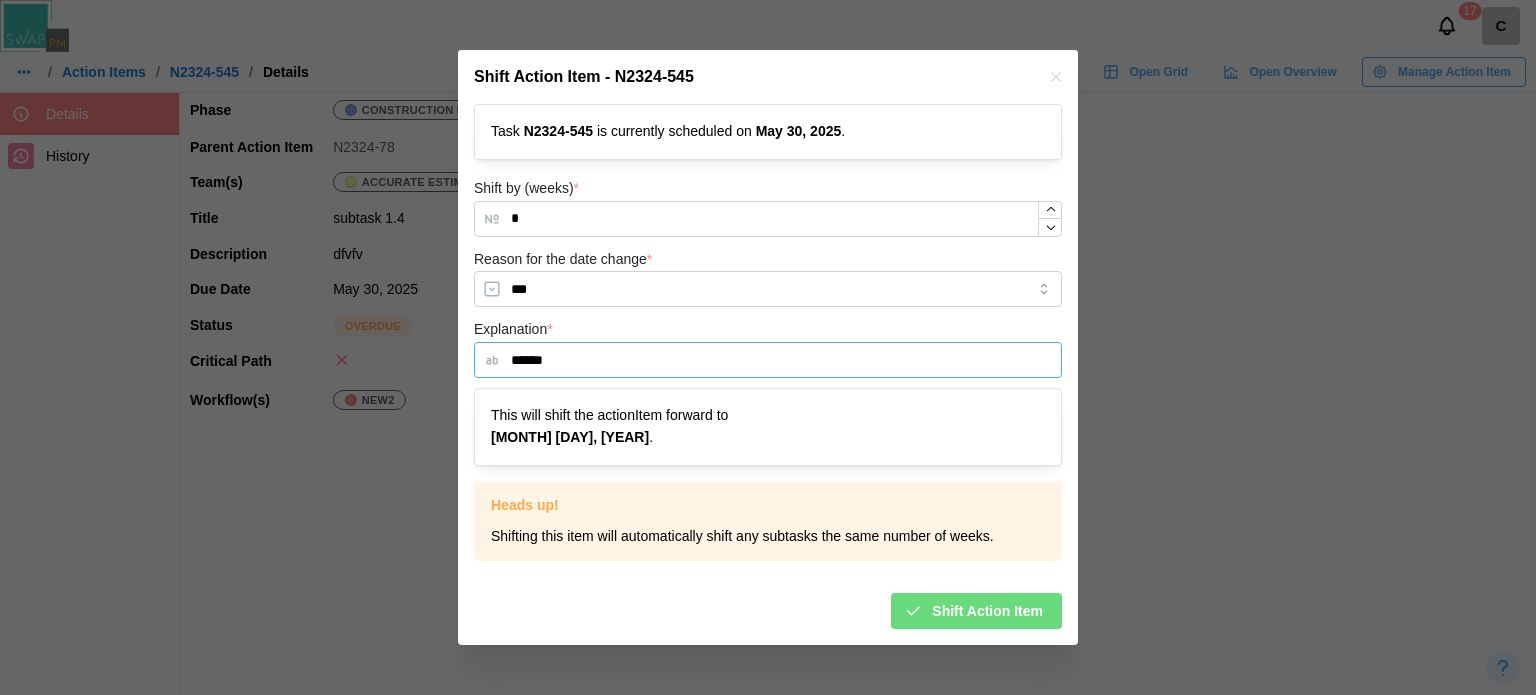type on "******" 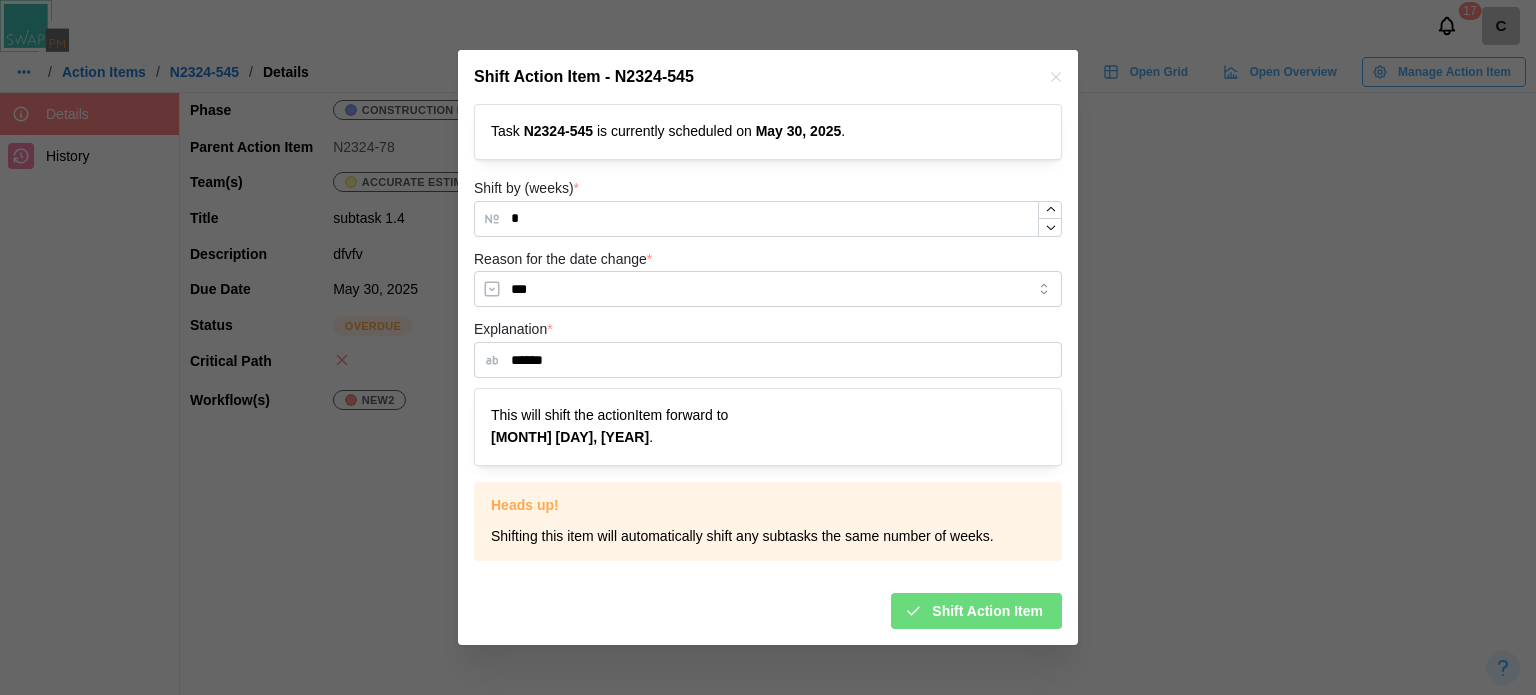 click on "Shift Action Item" at bounding box center (987, 611) 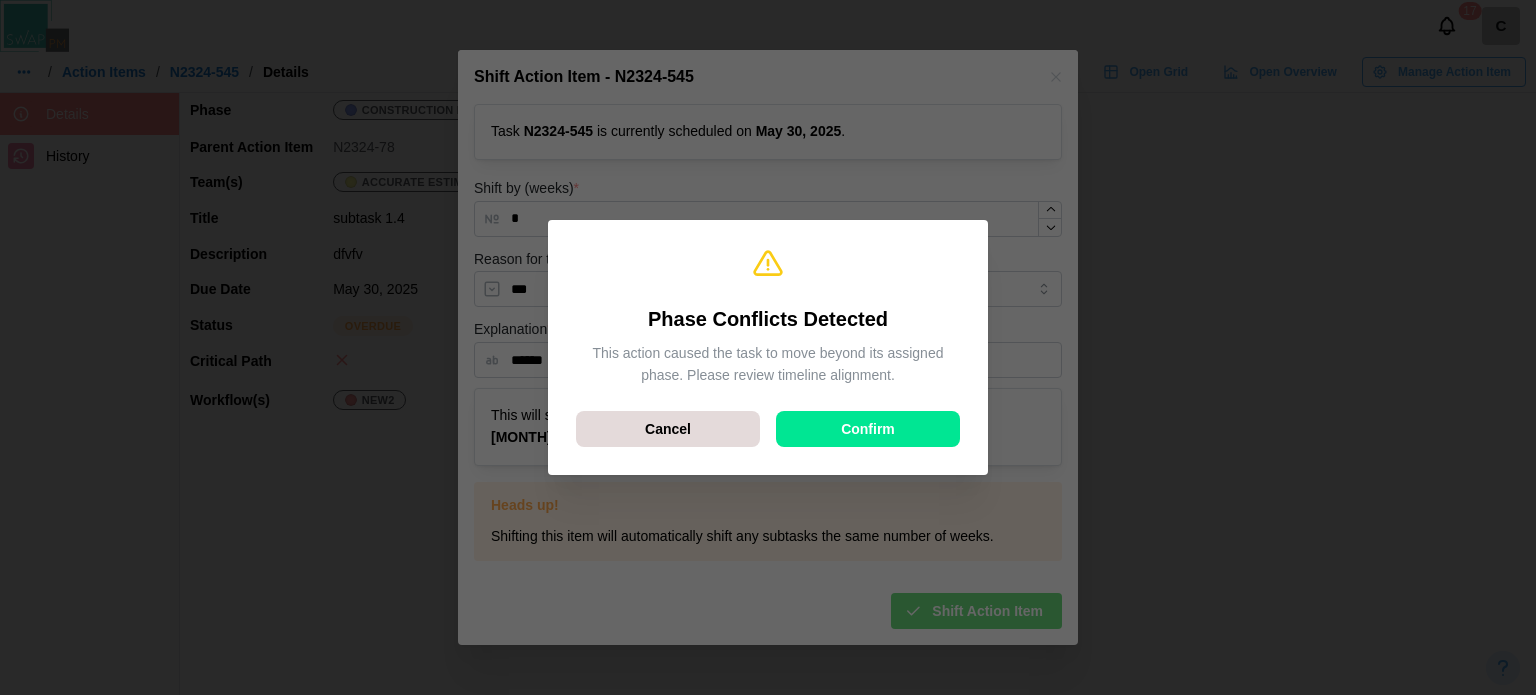 click on "Confirm" at bounding box center [868, 429] 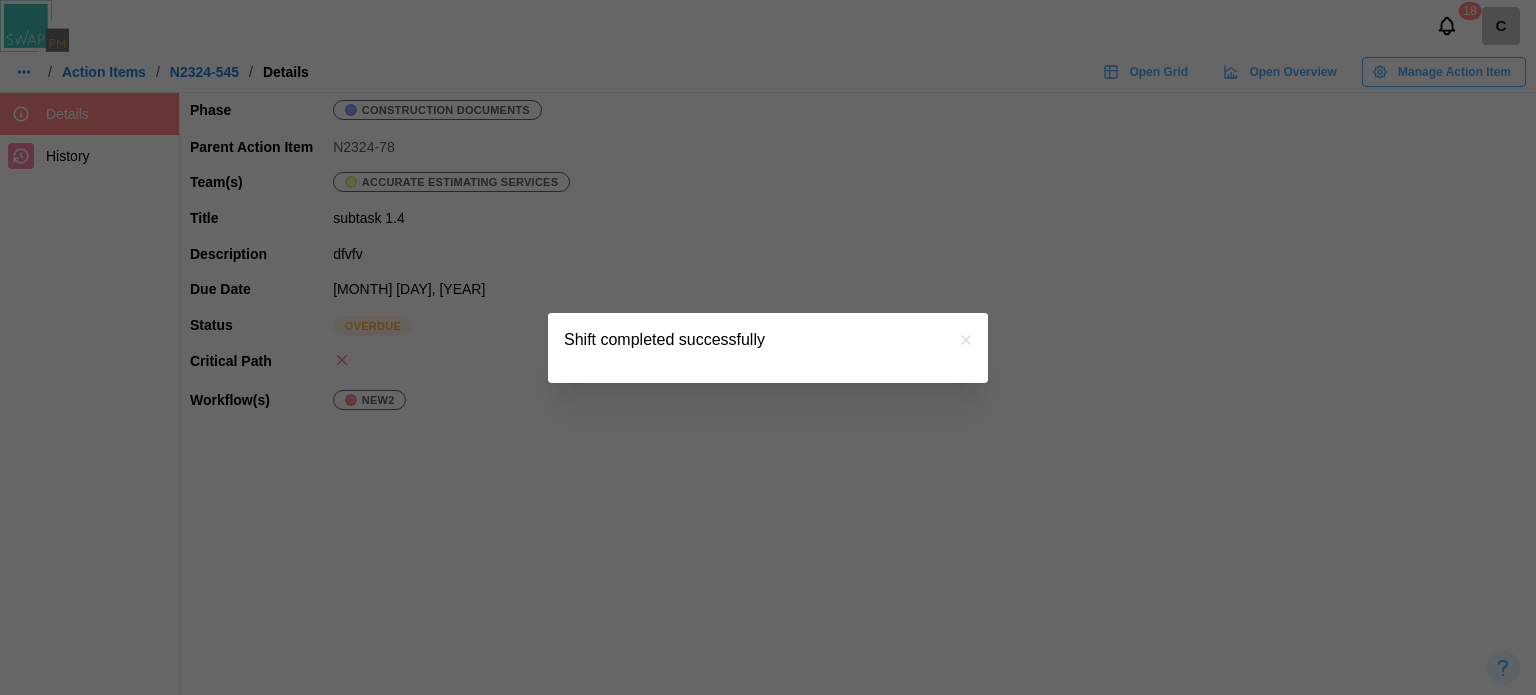 click at bounding box center [966, 340] 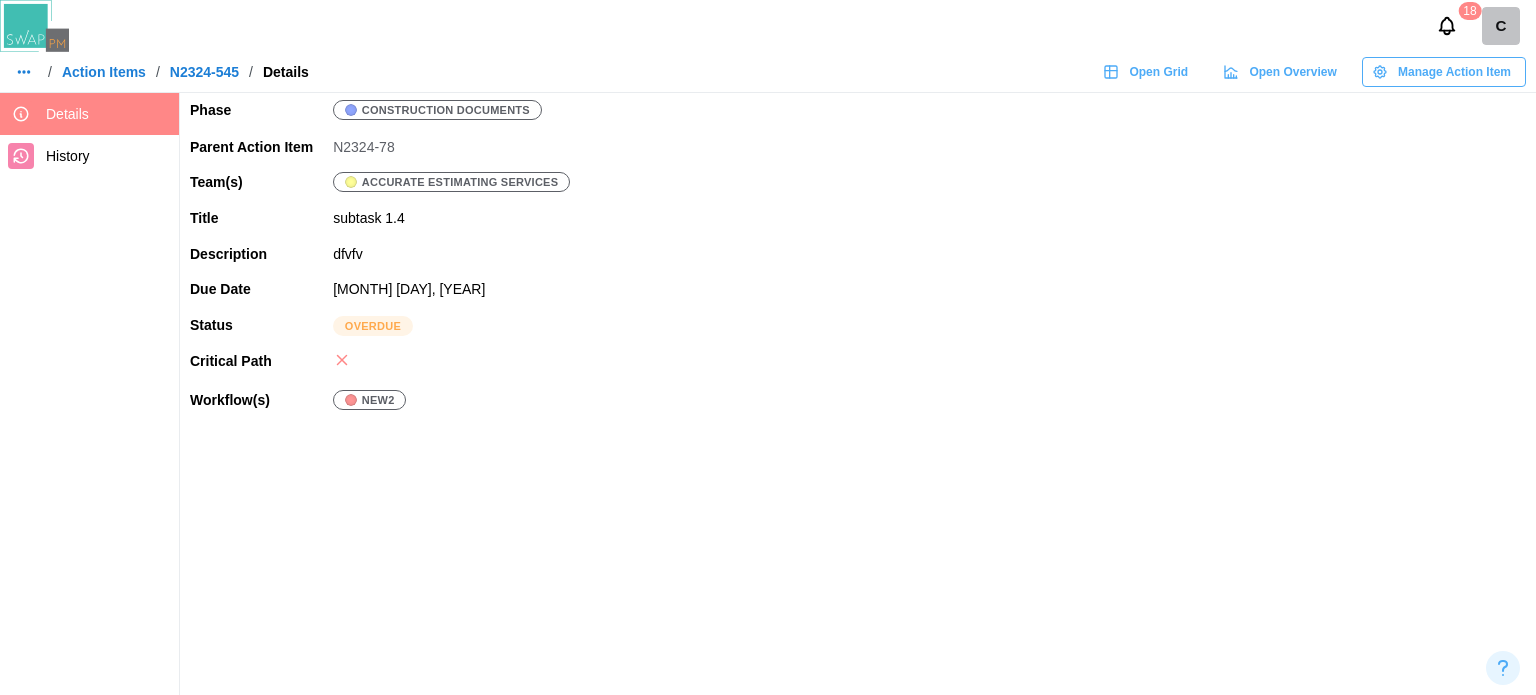 click on "Action Items" at bounding box center (104, 72) 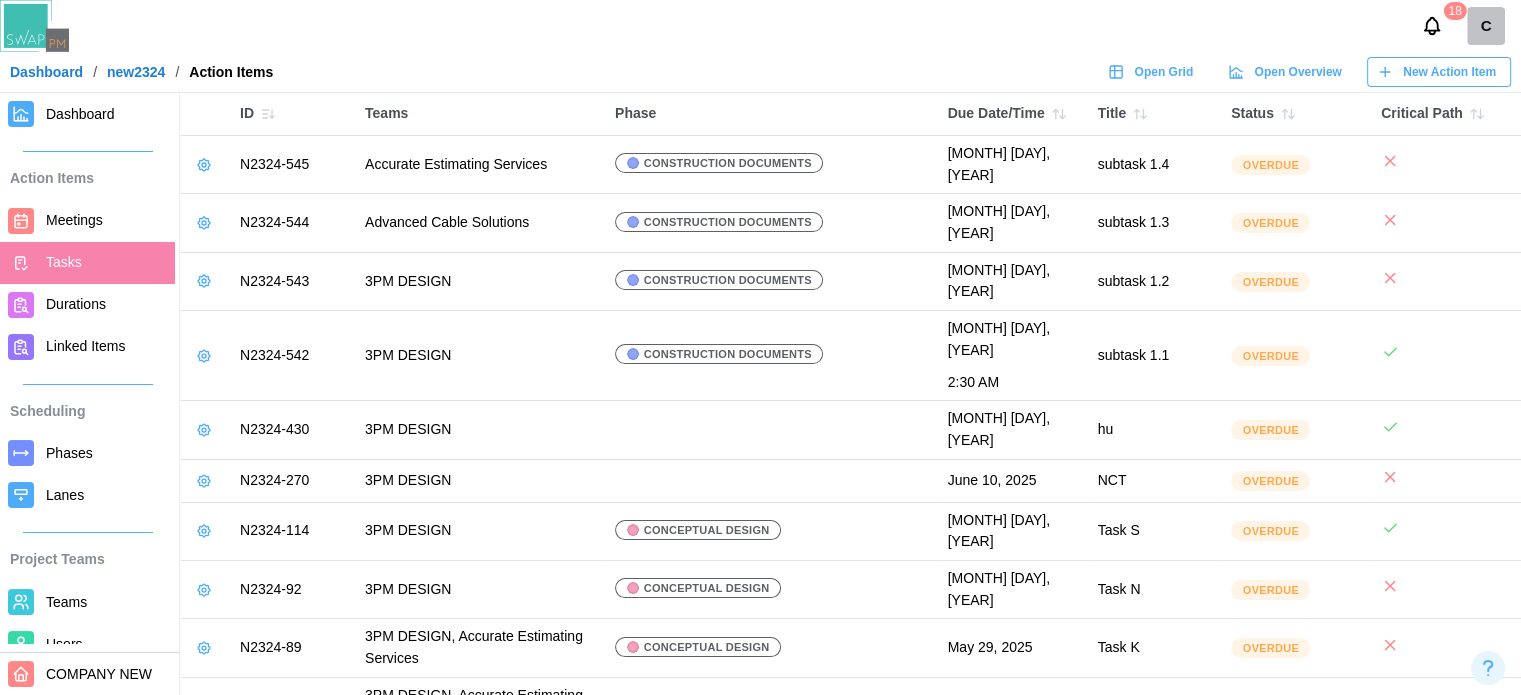 click on "Dashboard" at bounding box center [80, 114] 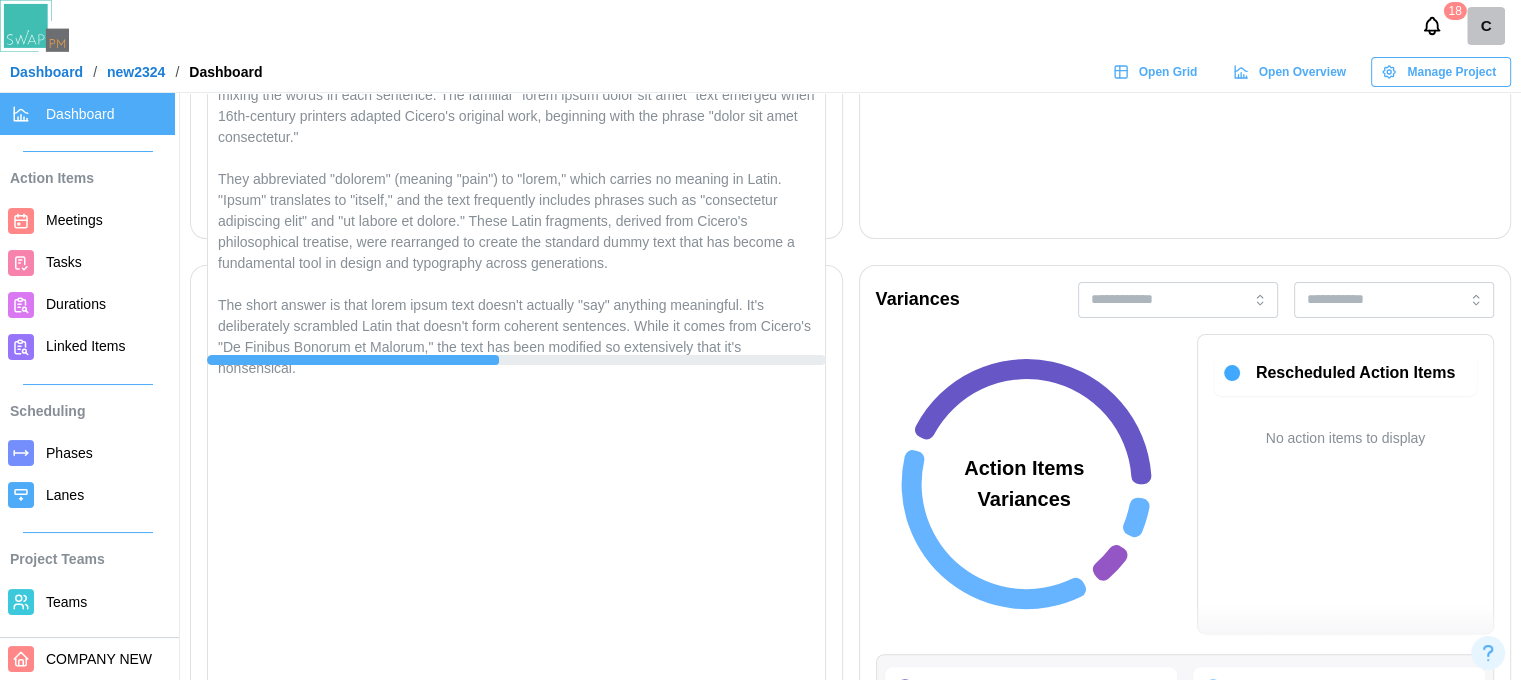 scroll, scrollTop: 600, scrollLeft: 0, axis: vertical 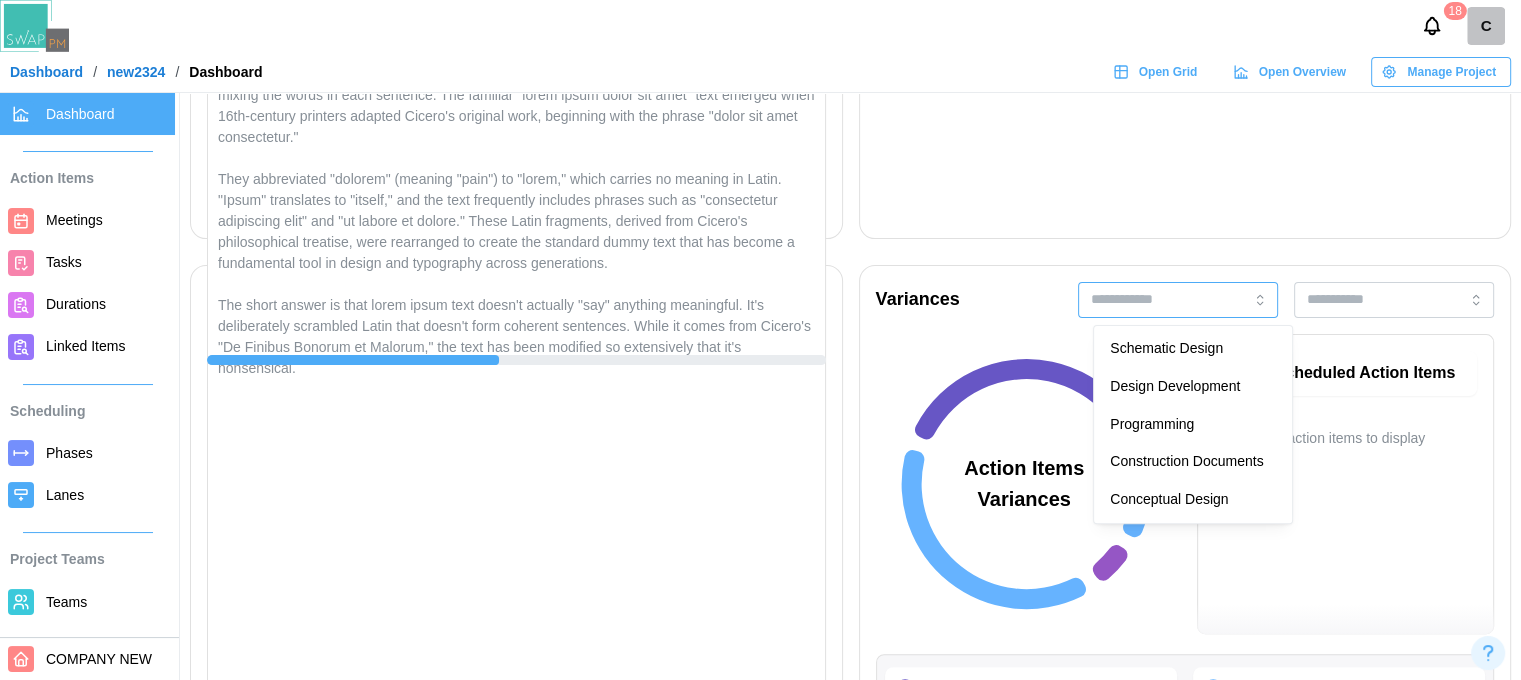 click at bounding box center [1178, 300] 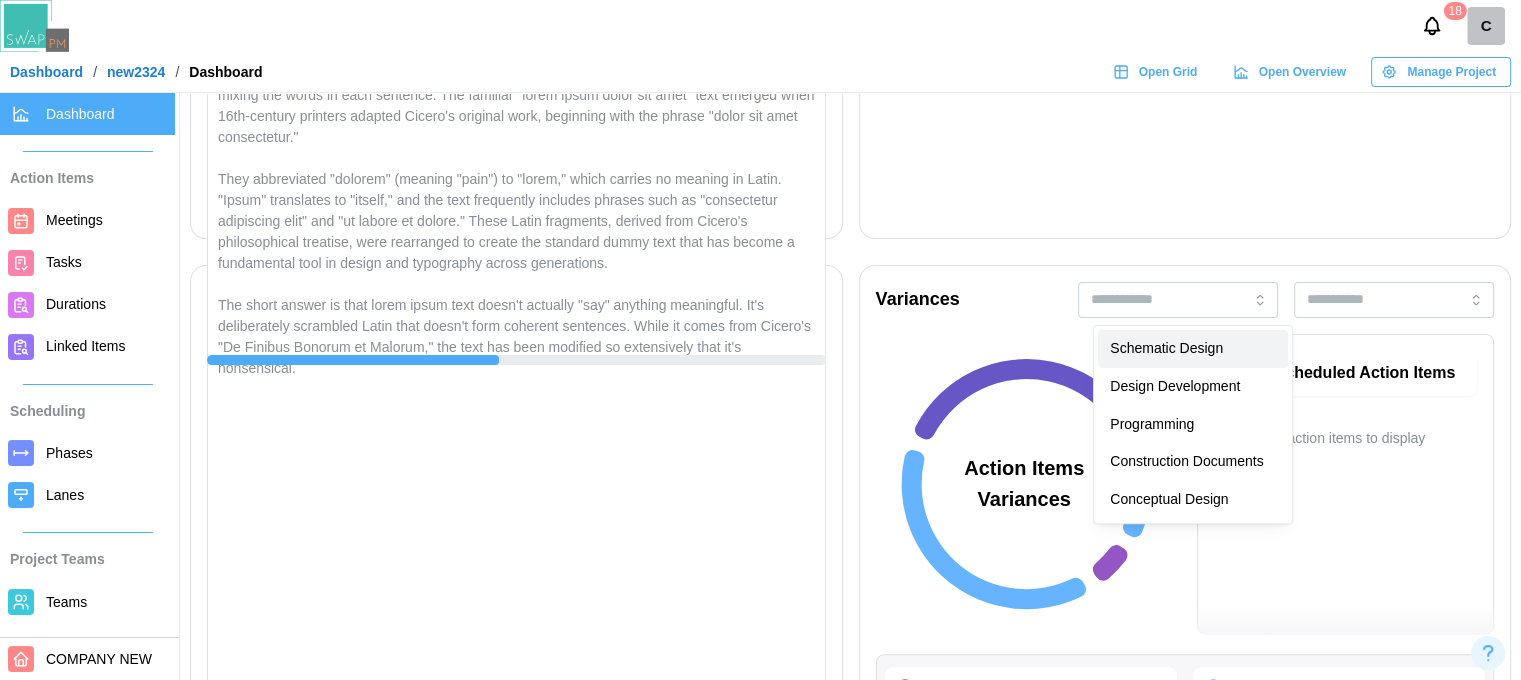 click on "Variances Schematic Design Design Development Programming Construction Documents Conceptual Design Action Items Variances Rescheduled Action Items No action items to display Testing3 17.02% Manpower / Availability 14.89% Delayed/Insufficient information 2.13% V34 2.13%" at bounding box center [1185, 558] 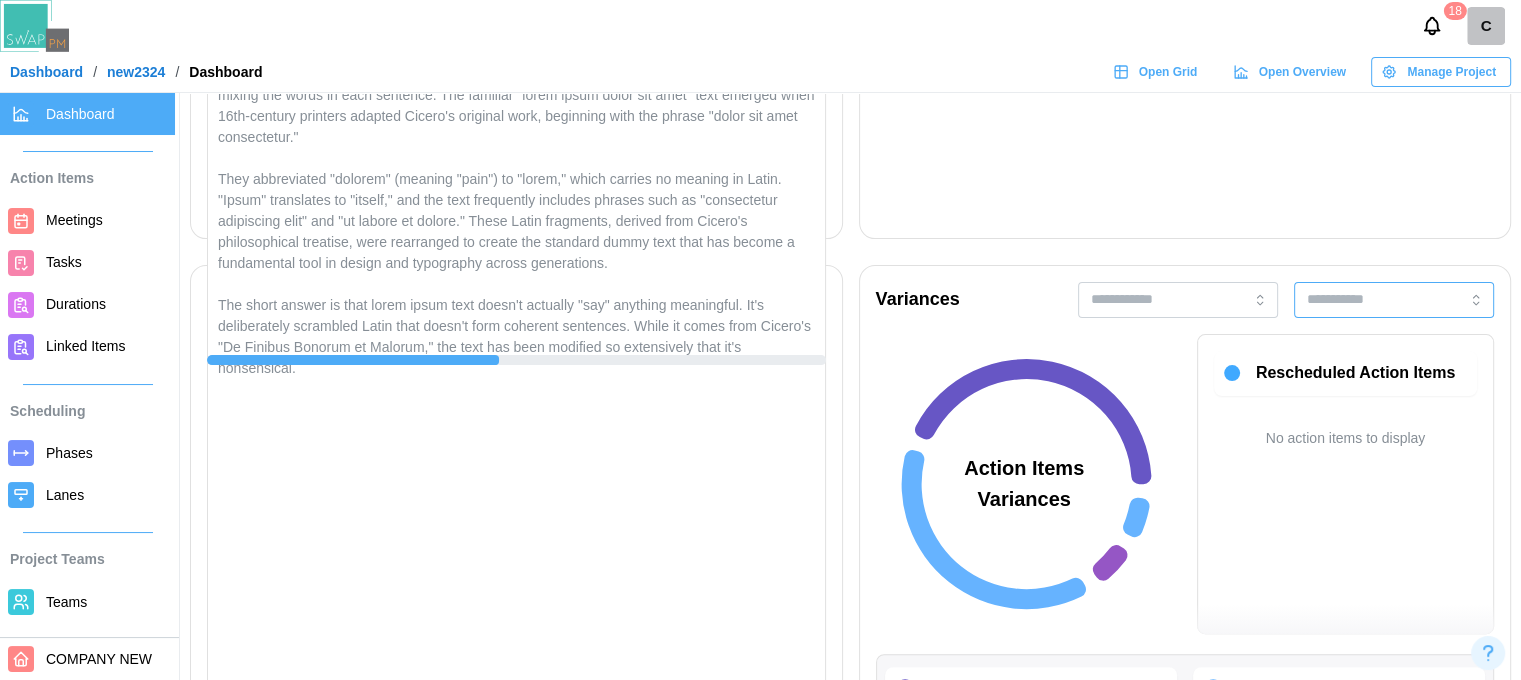 click at bounding box center [1394, 300] 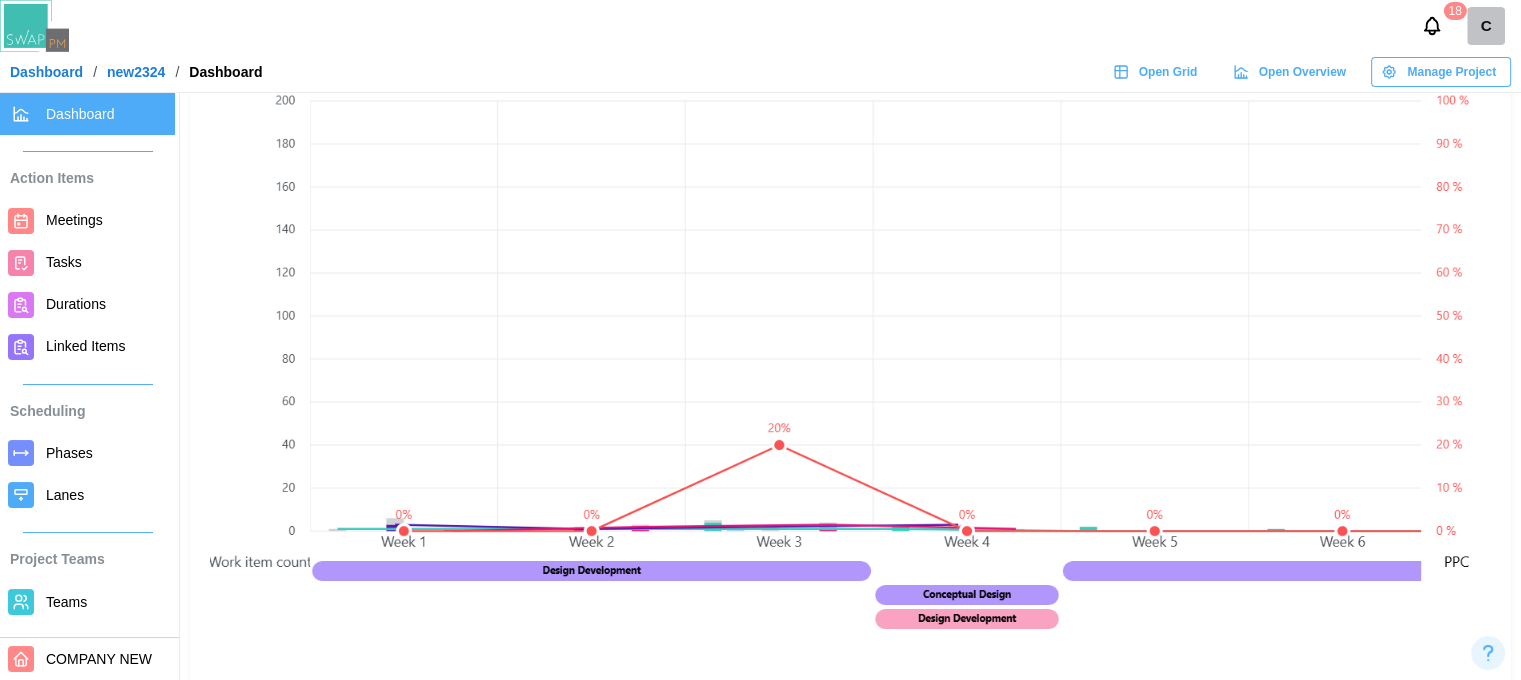 scroll, scrollTop: 1100, scrollLeft: 0, axis: vertical 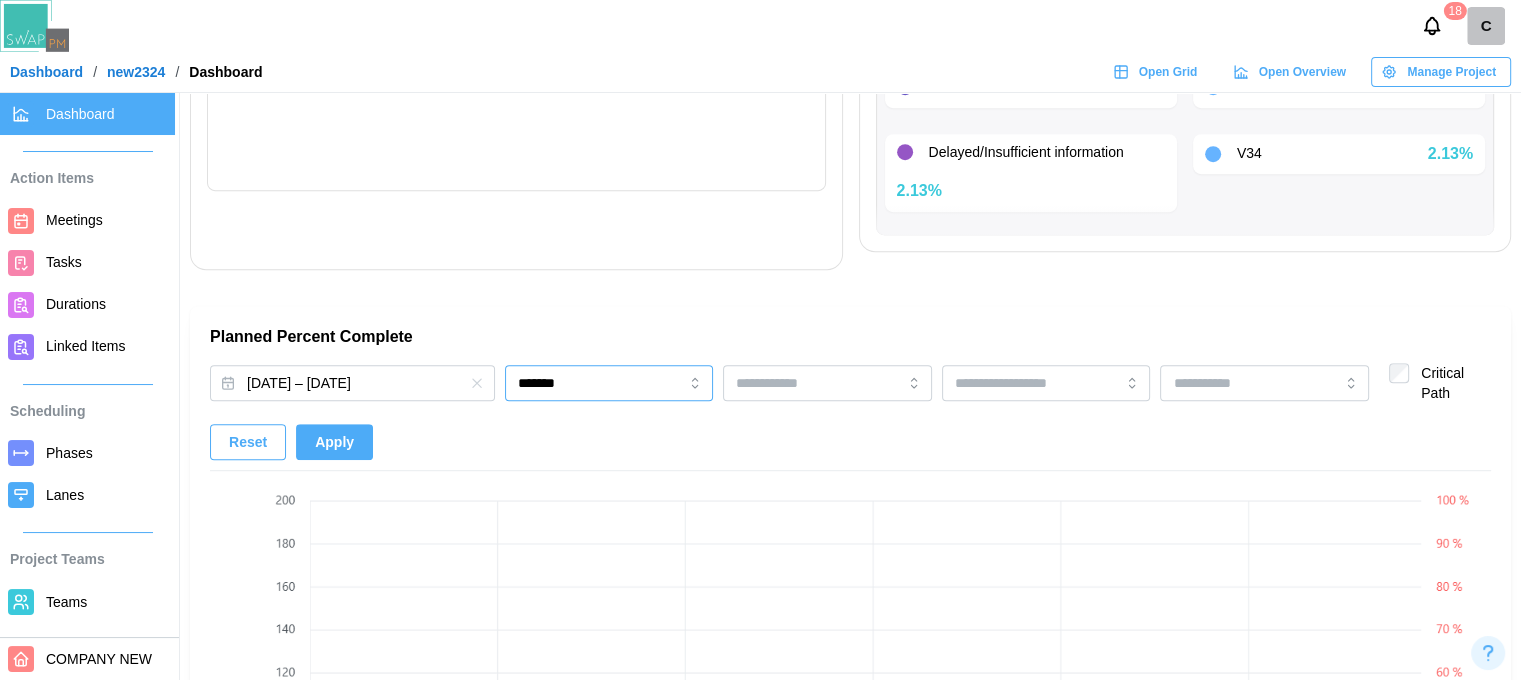 click on "*******" at bounding box center [609, 383] 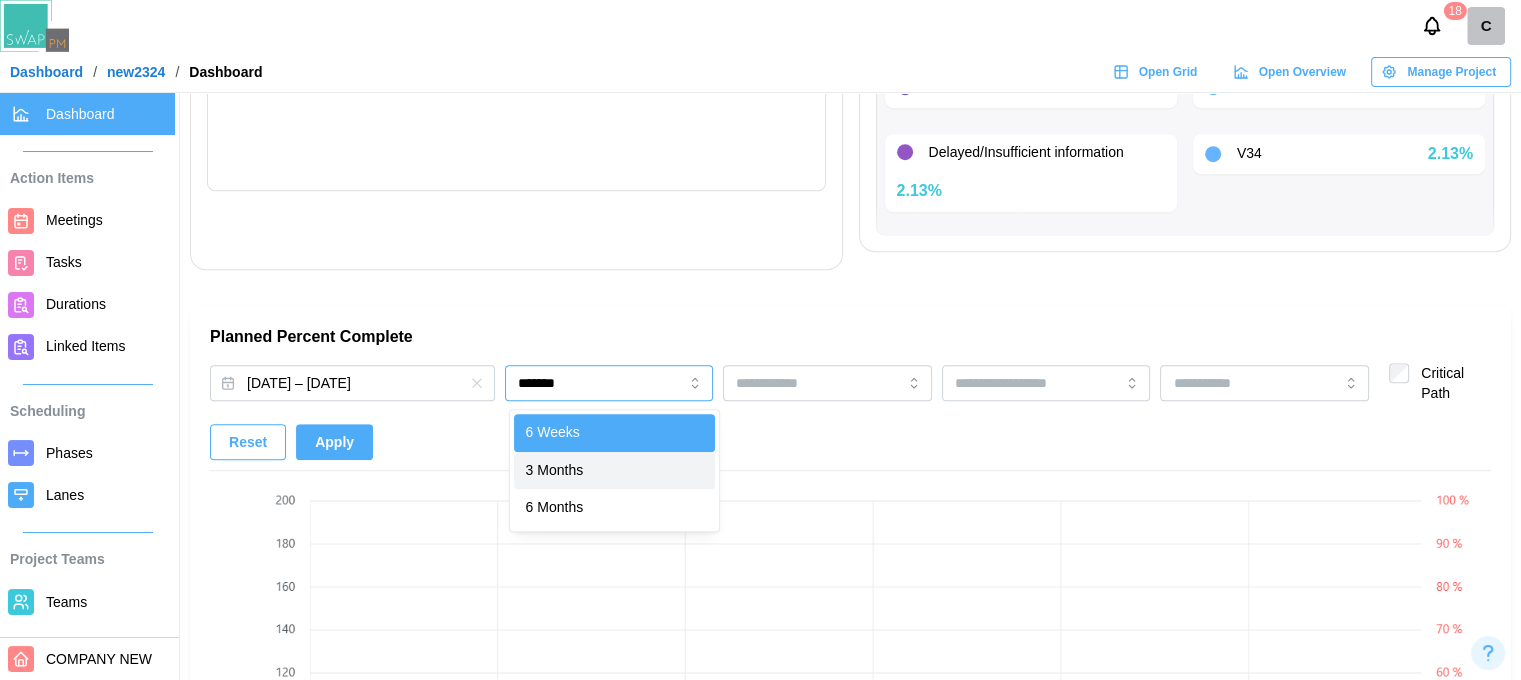 type on "********" 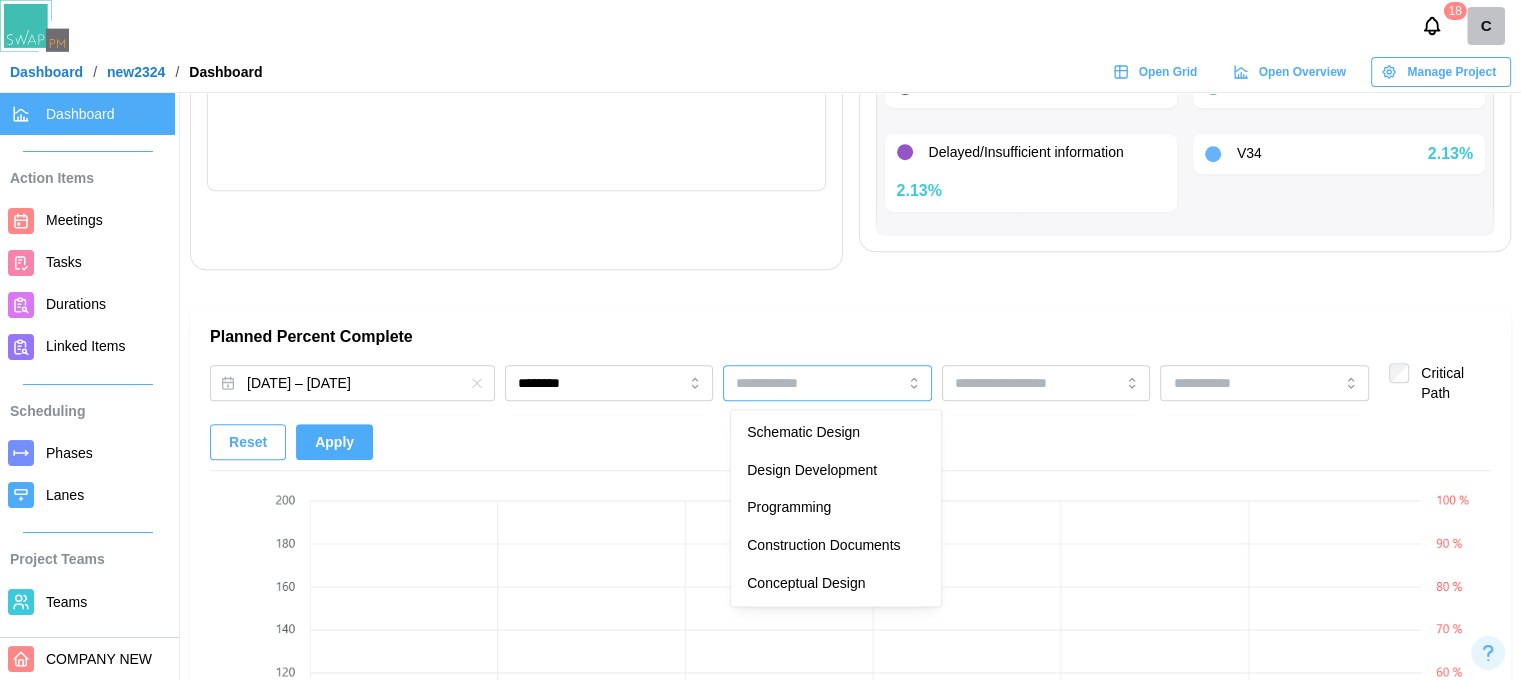 click at bounding box center (827, 383) 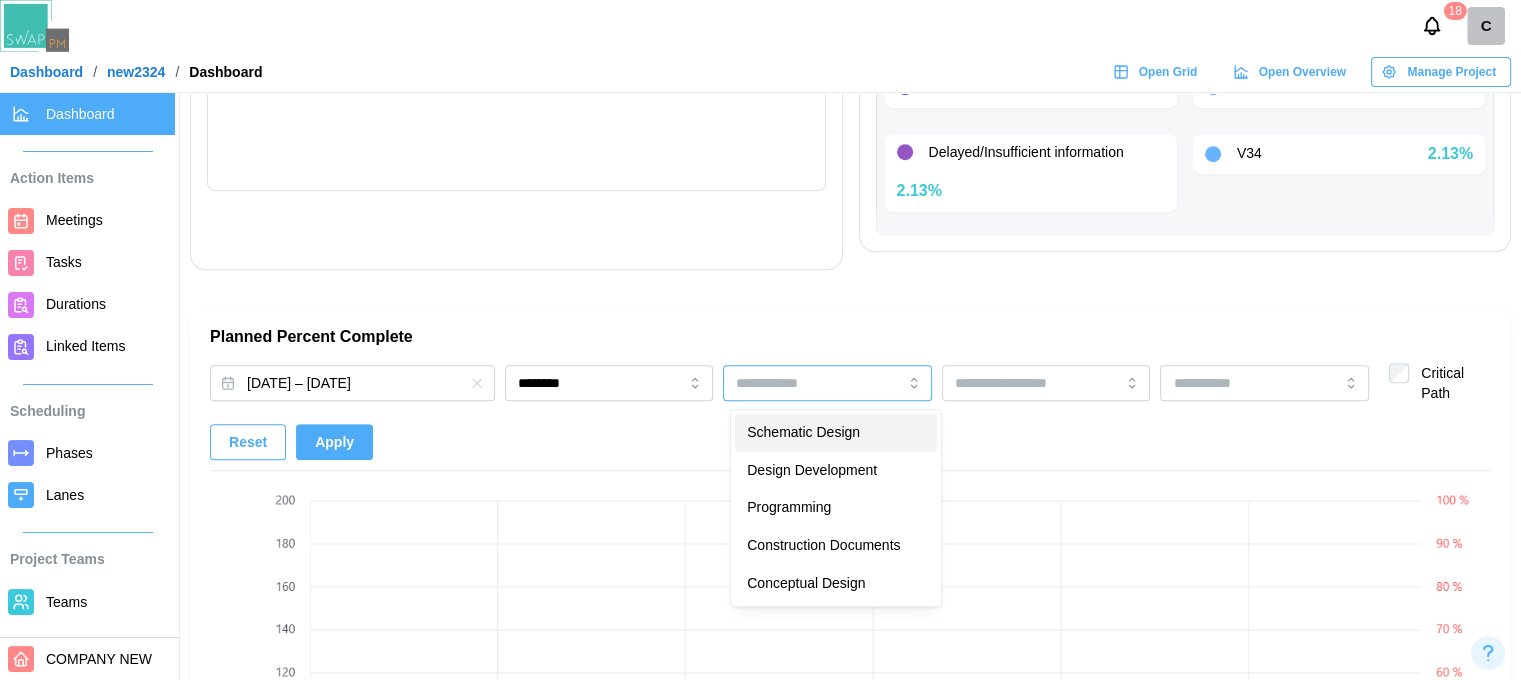 type on "**********" 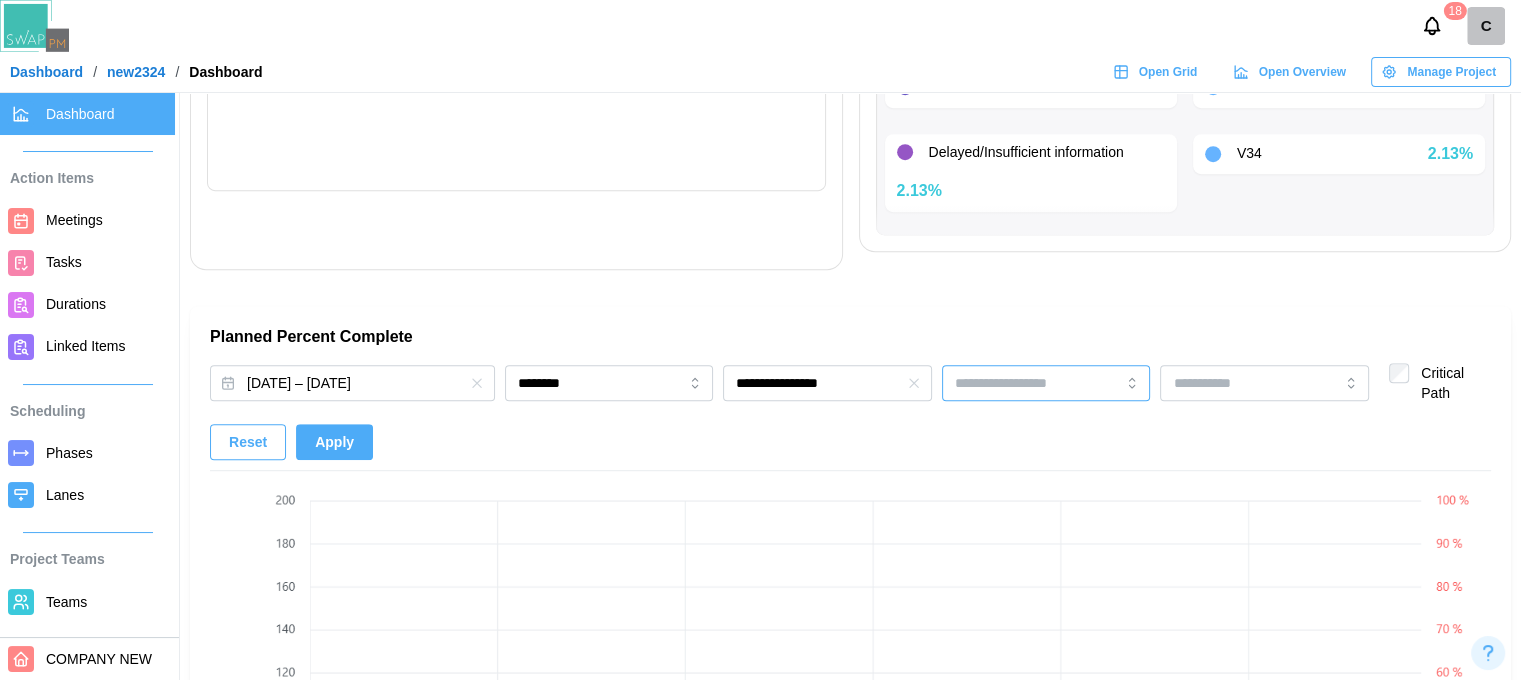 click at bounding box center [1046, 383] 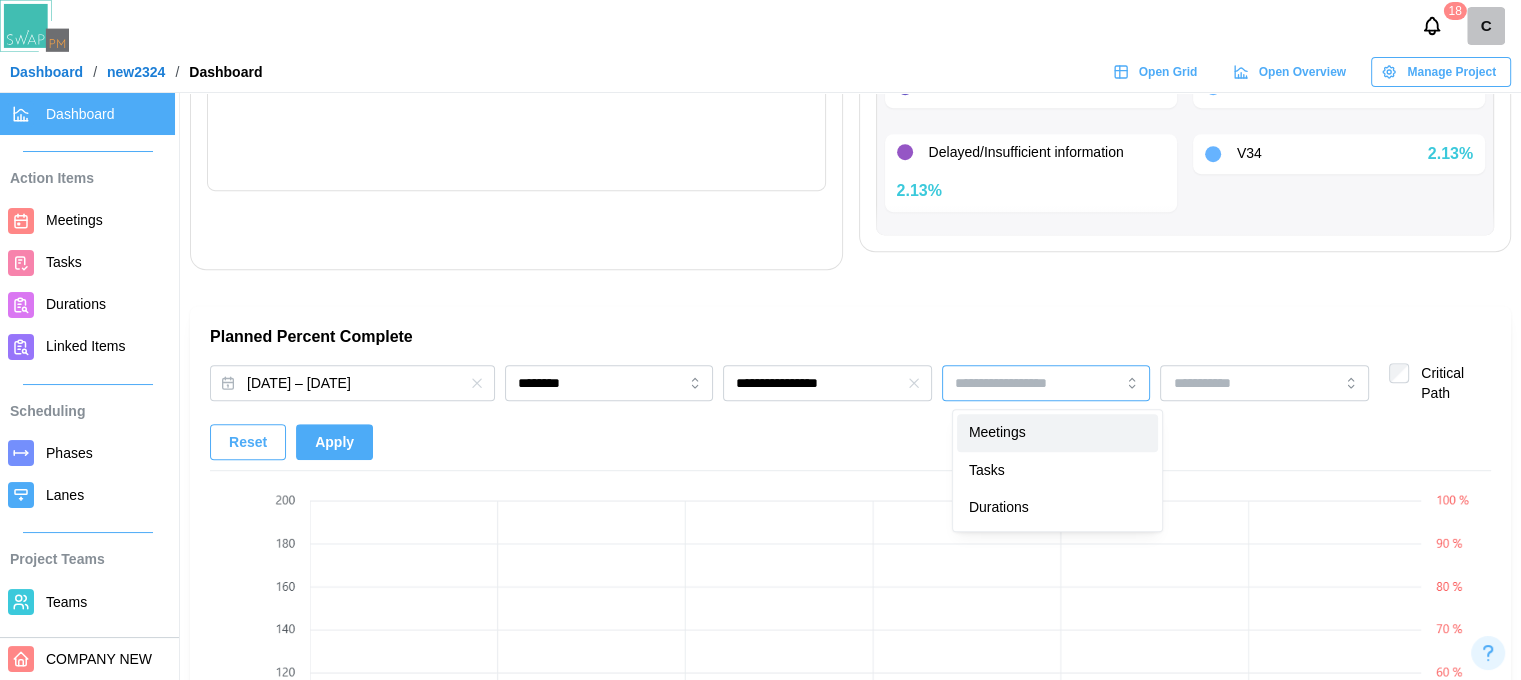 type on "********" 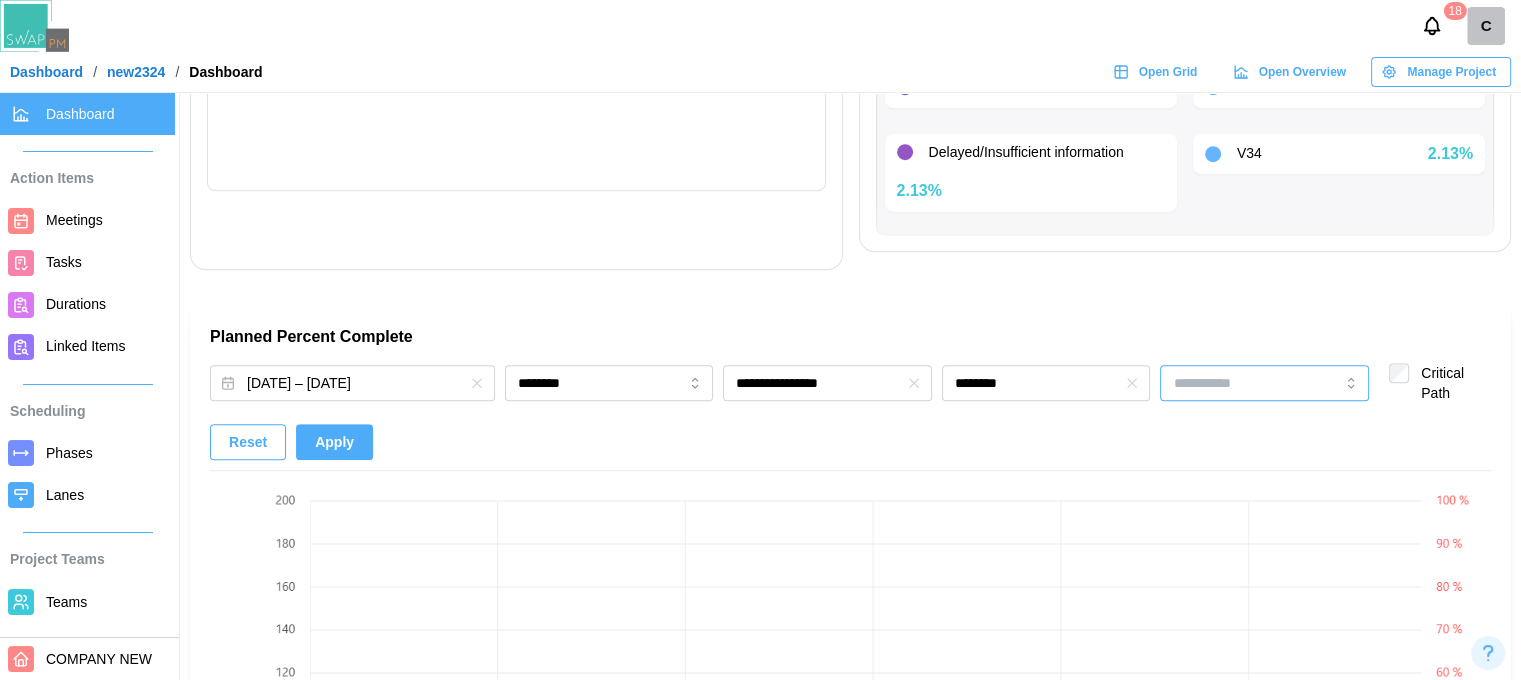 click at bounding box center (1264, 383) 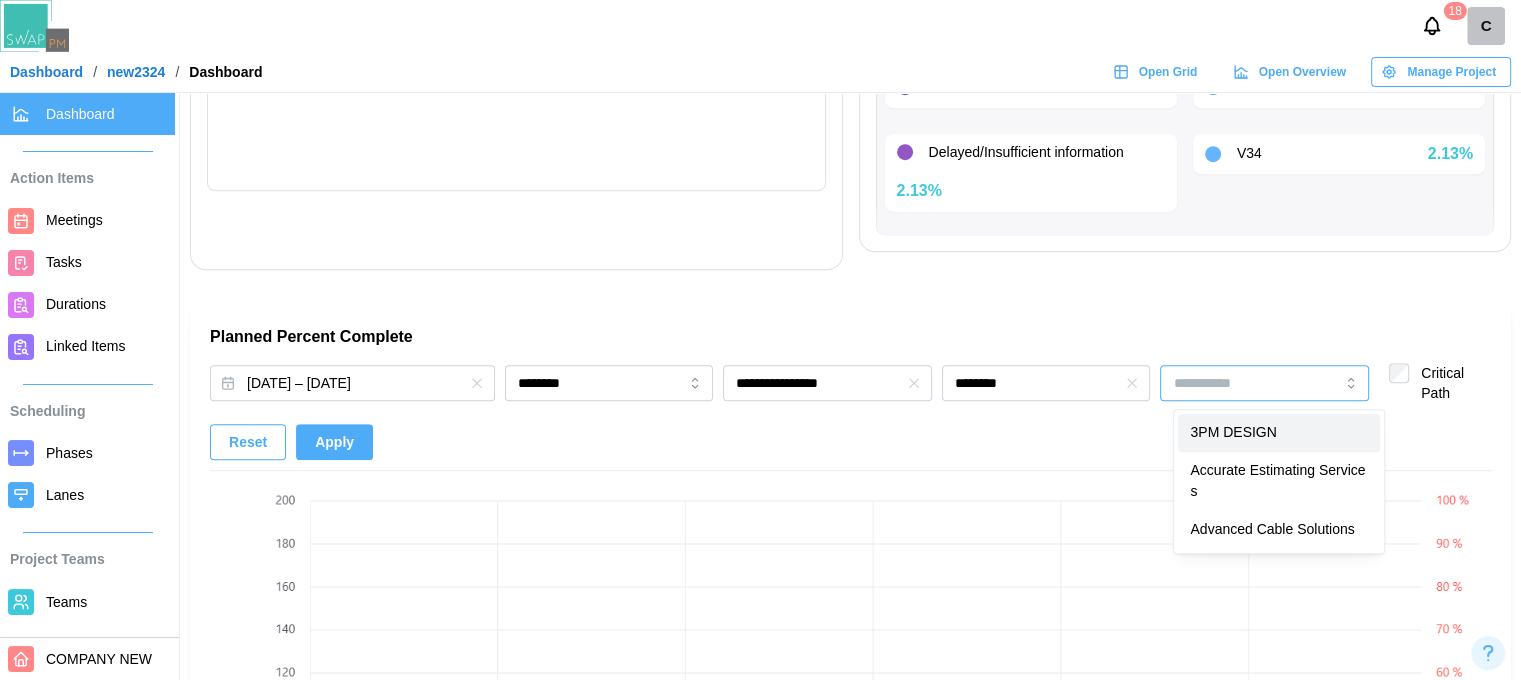 type on "**********" 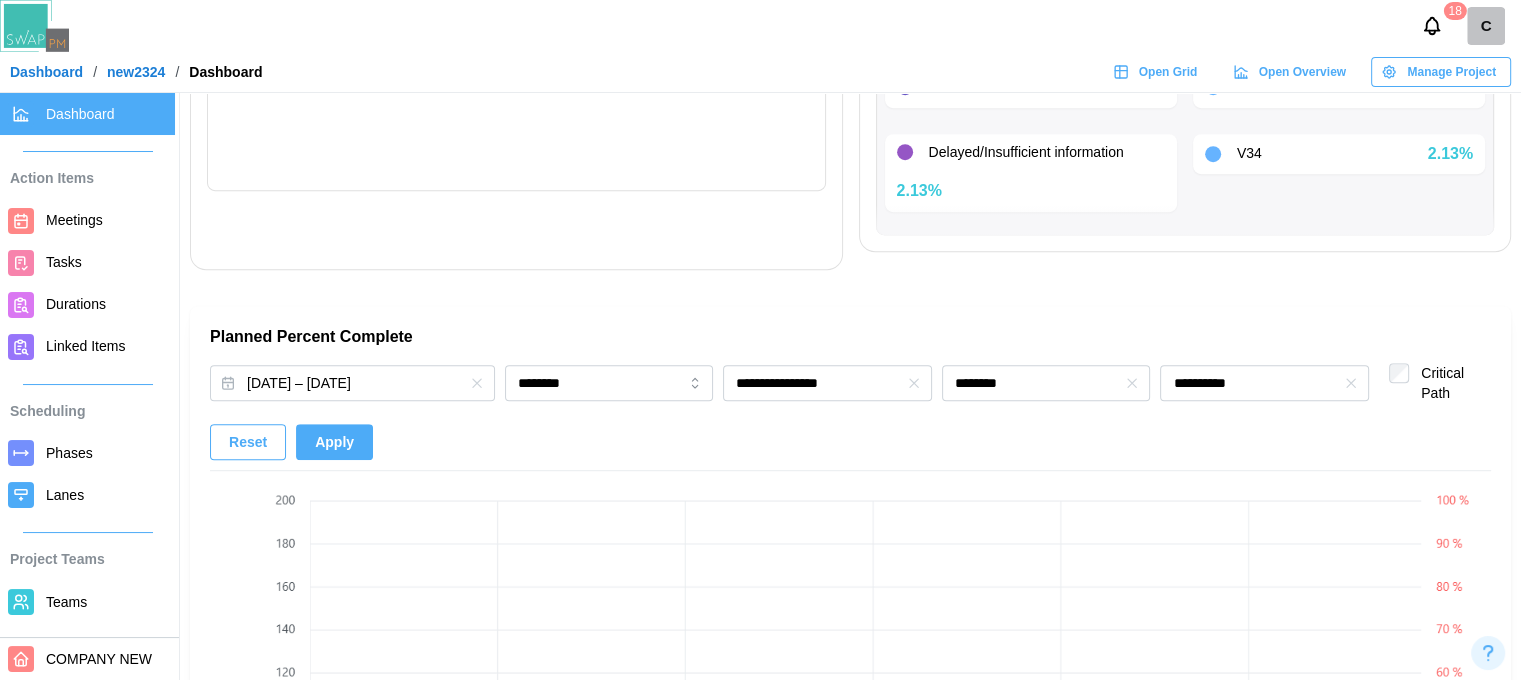 click on "**********" at bounding box center (850, 385) 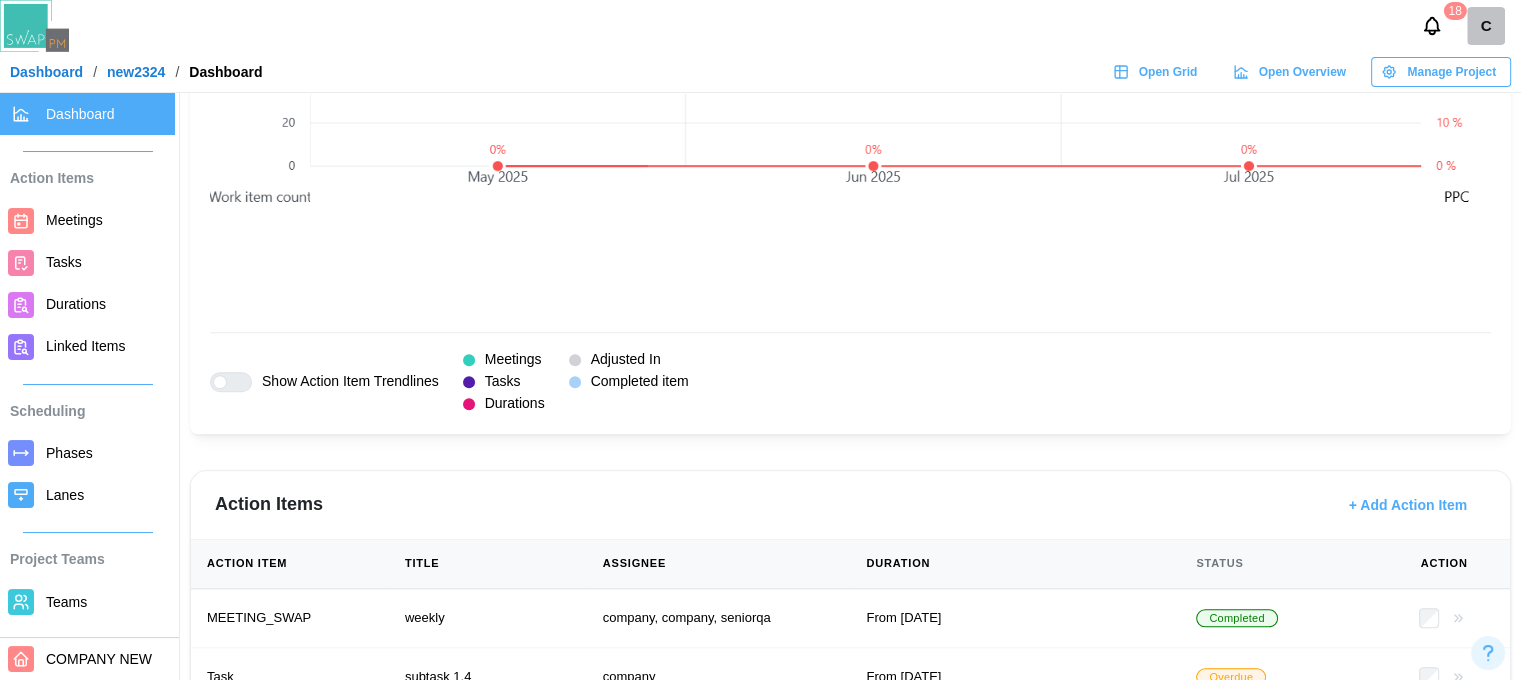 scroll, scrollTop: 1900, scrollLeft: 0, axis: vertical 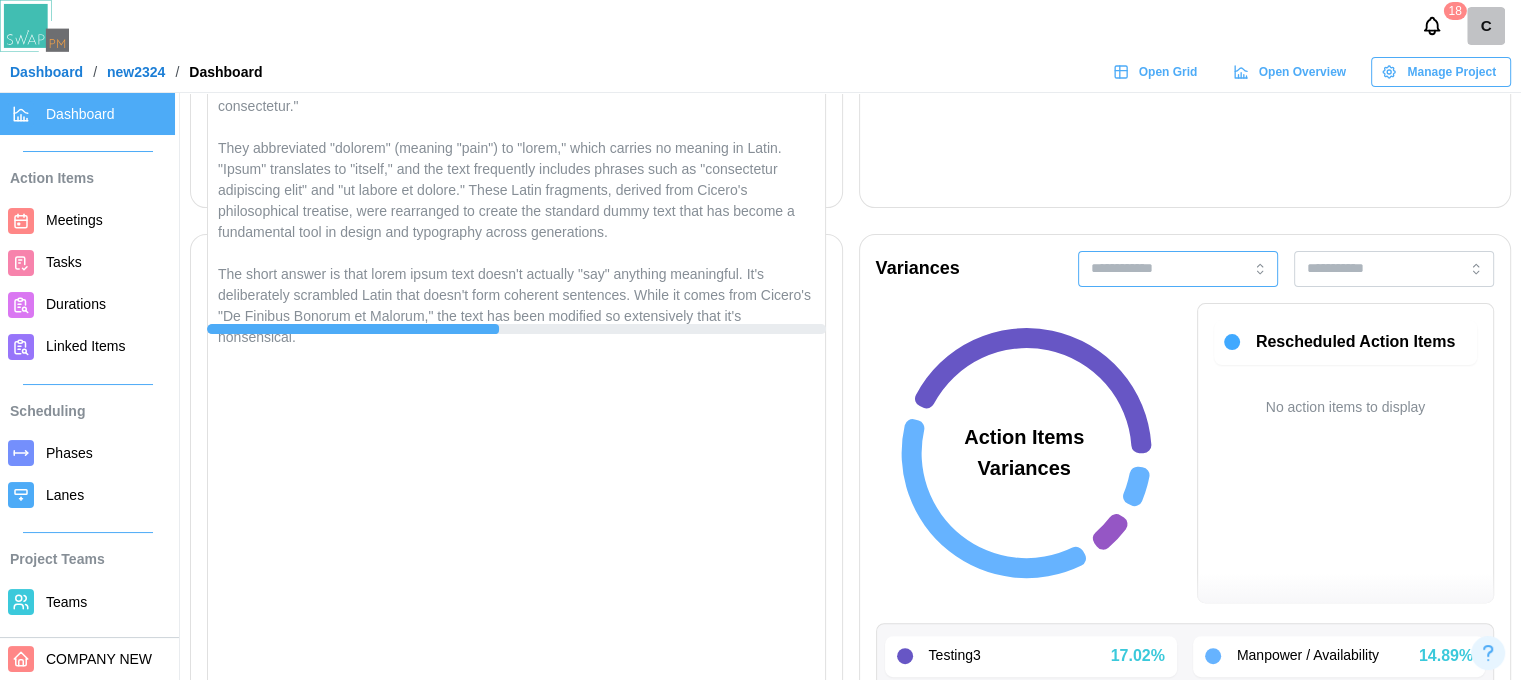 click at bounding box center (1178, 269) 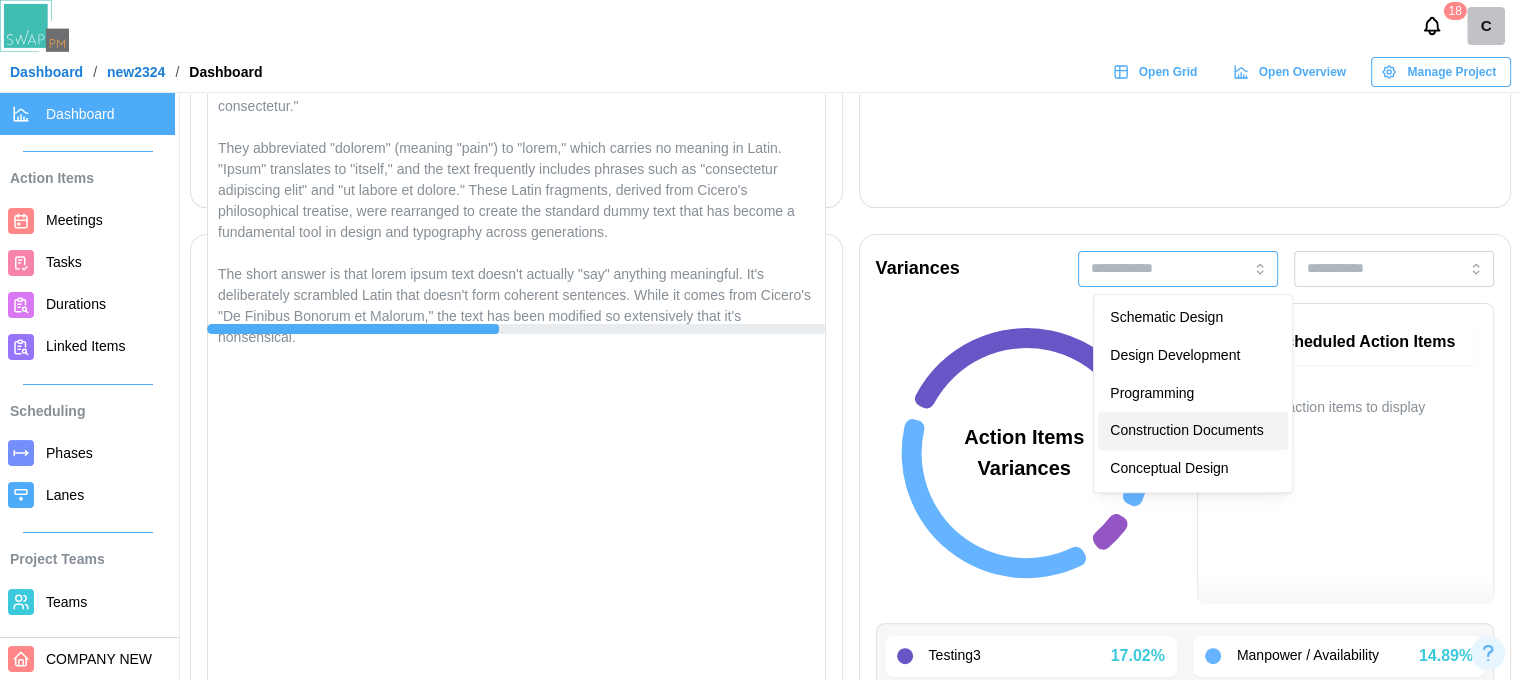 click on "Construction Documents" at bounding box center [1193, 431] 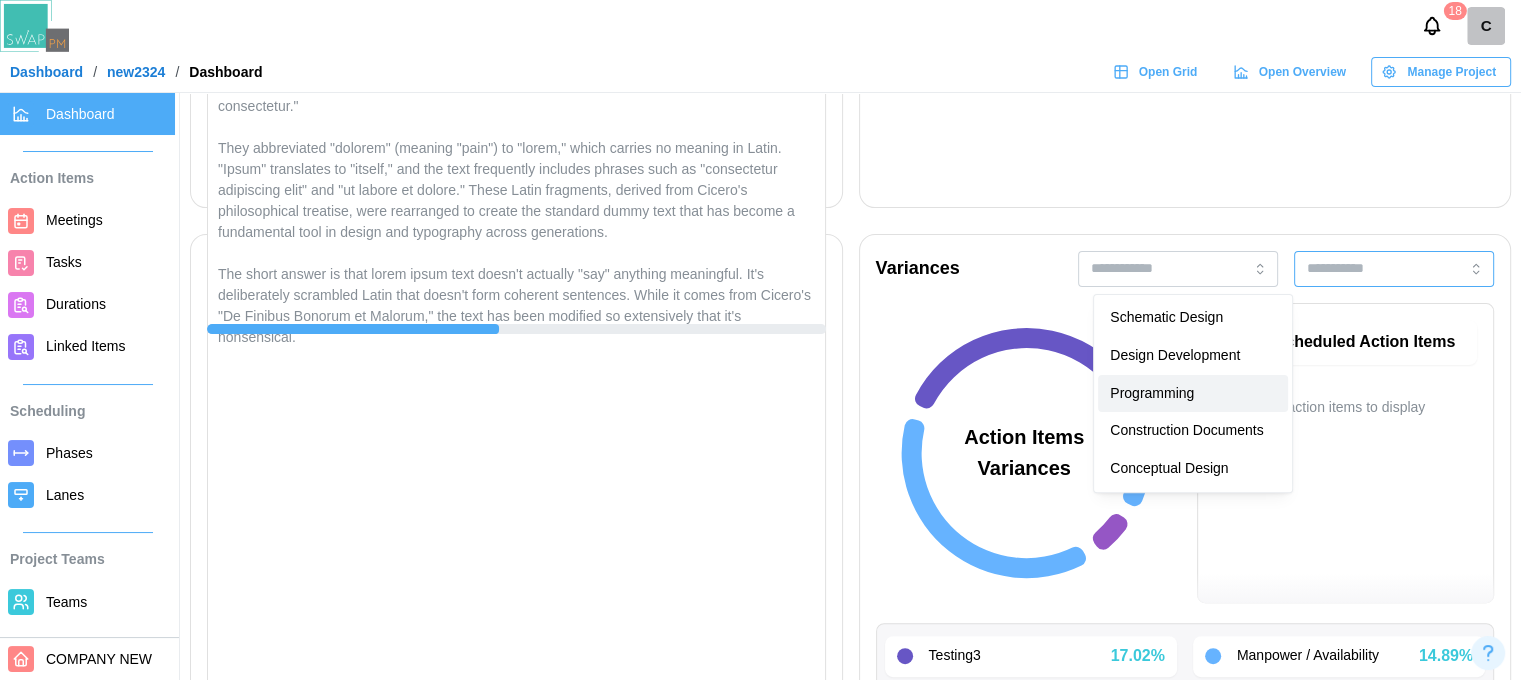 click at bounding box center [1394, 269] 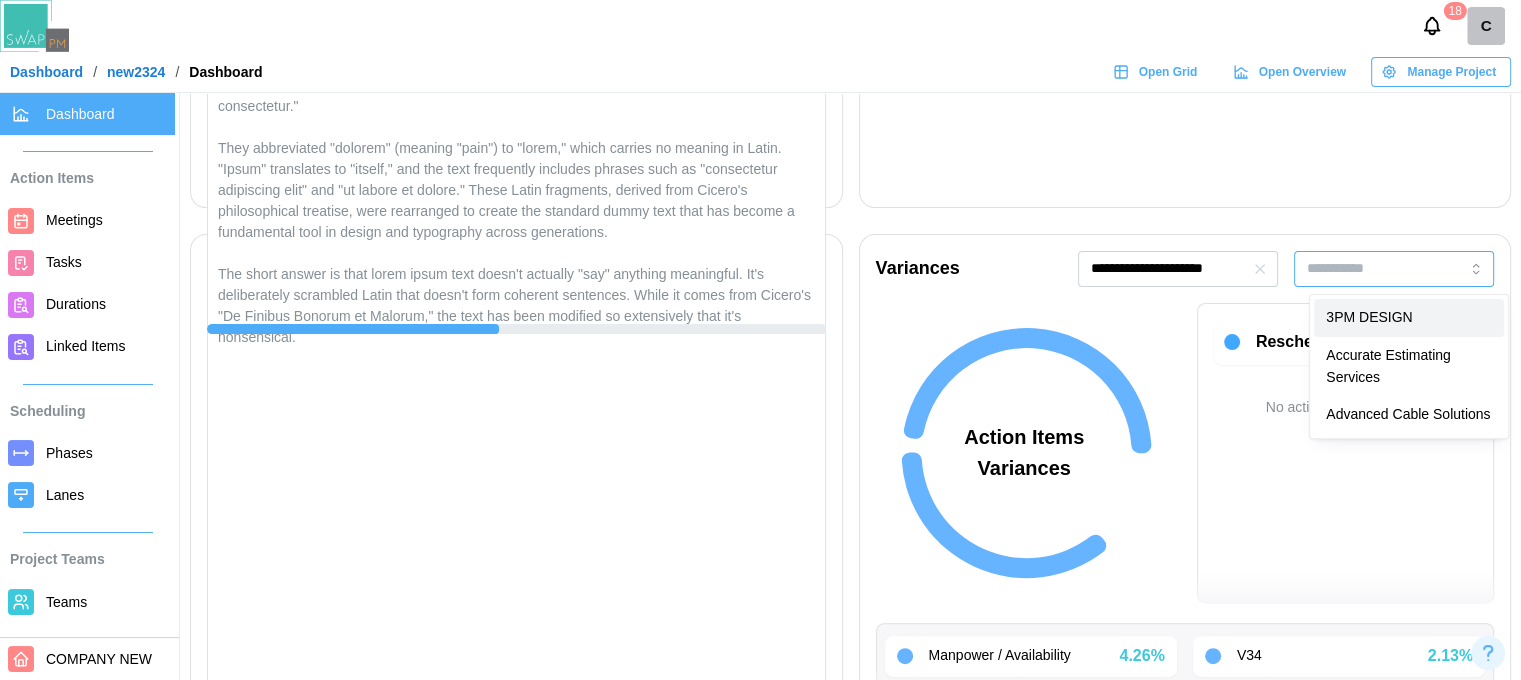 click on "3PM DESIGN" at bounding box center (1409, 318) 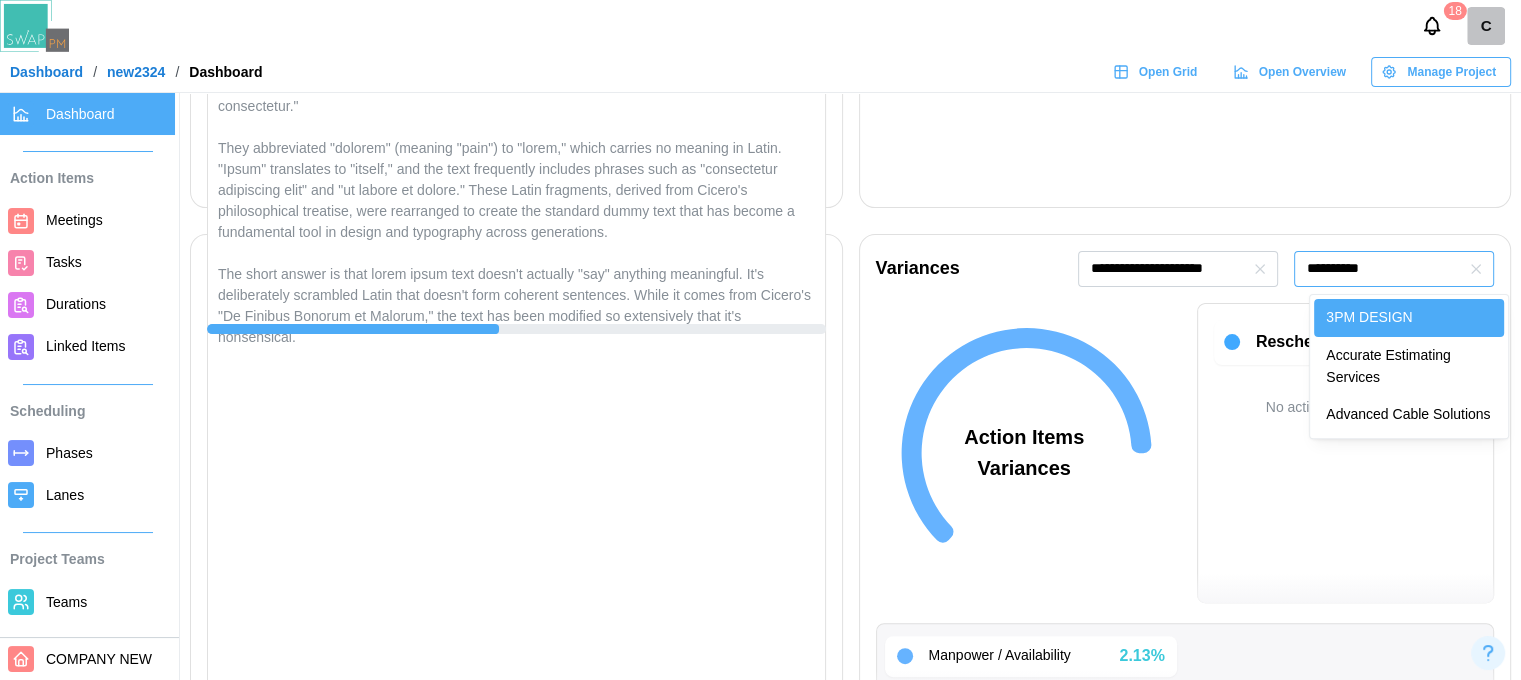 click on "**********" at bounding box center [1394, 269] 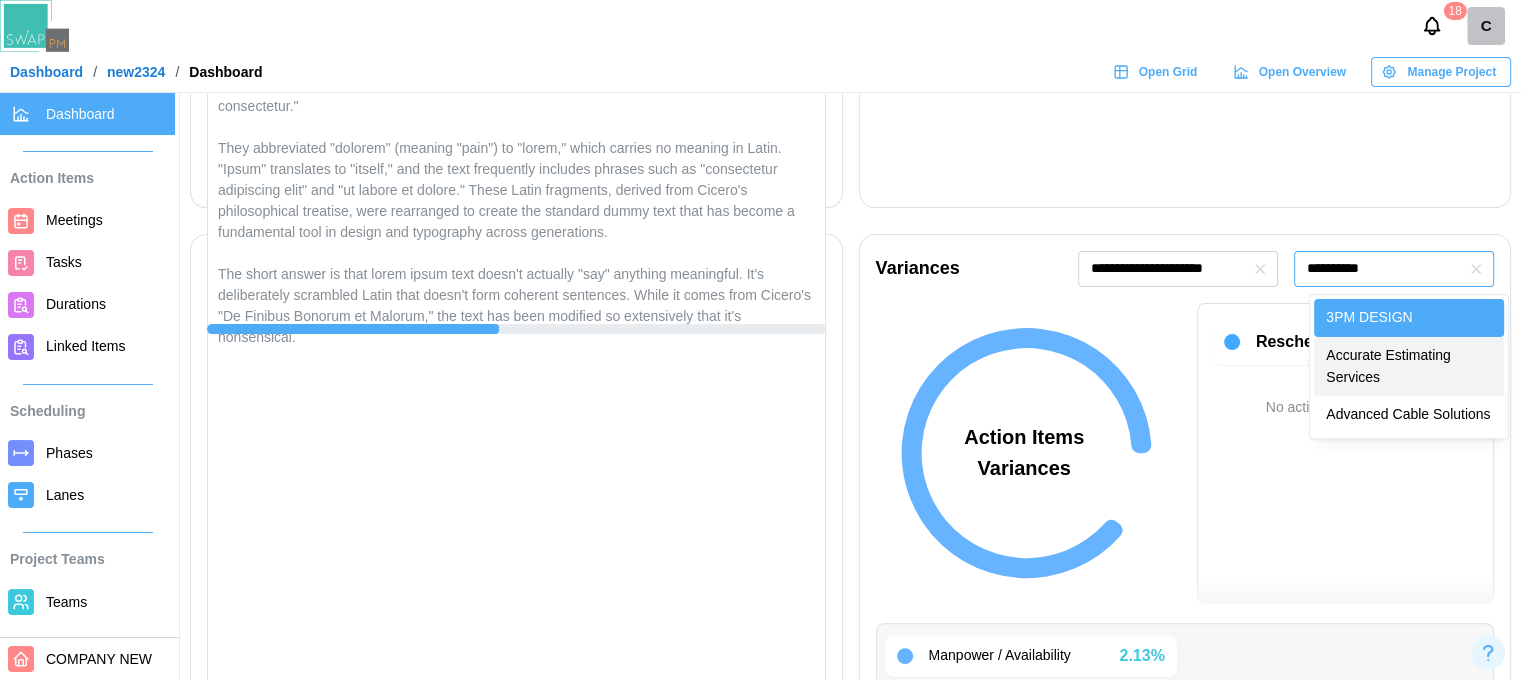 click on "Accurate Estimating Services" at bounding box center (1409, 366) 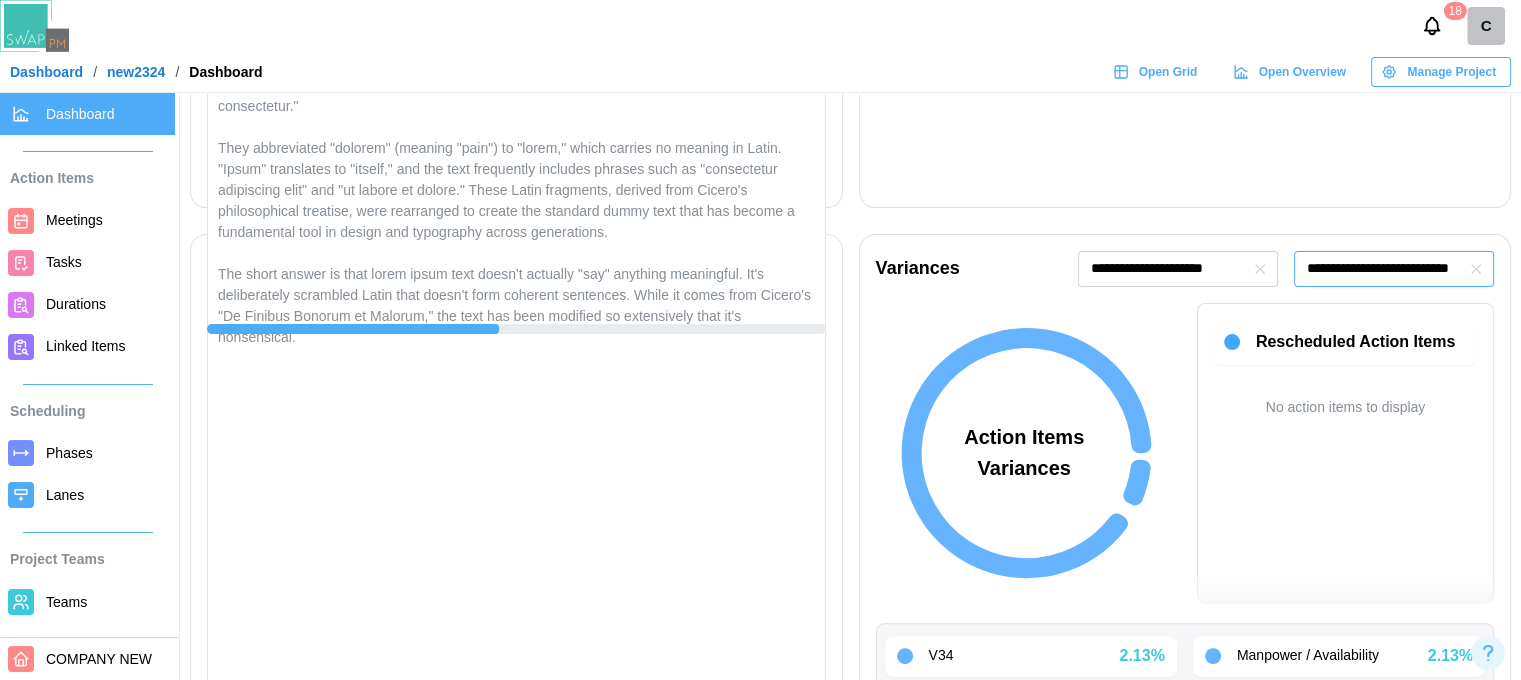 click on "**********" at bounding box center [1394, 269] 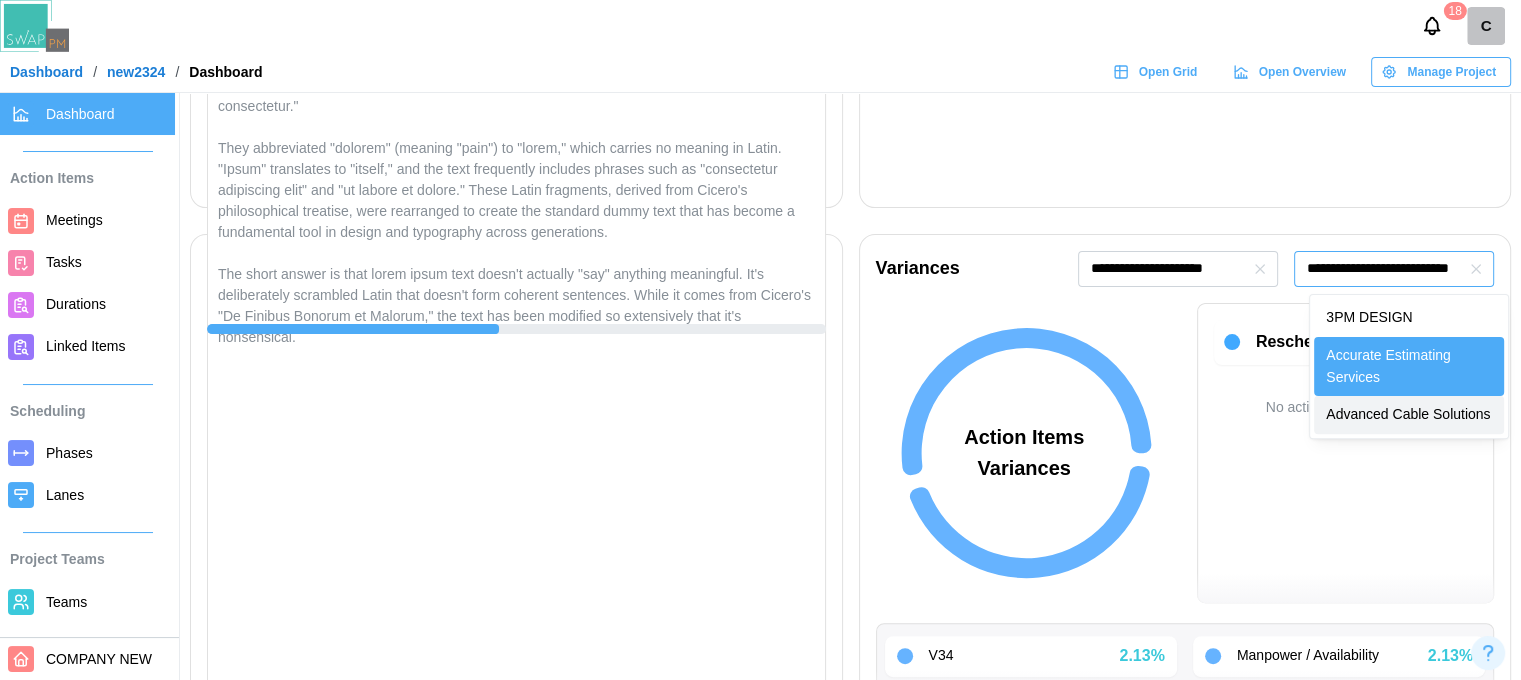 click on "Advanced Cable Solutions" at bounding box center [1409, 415] 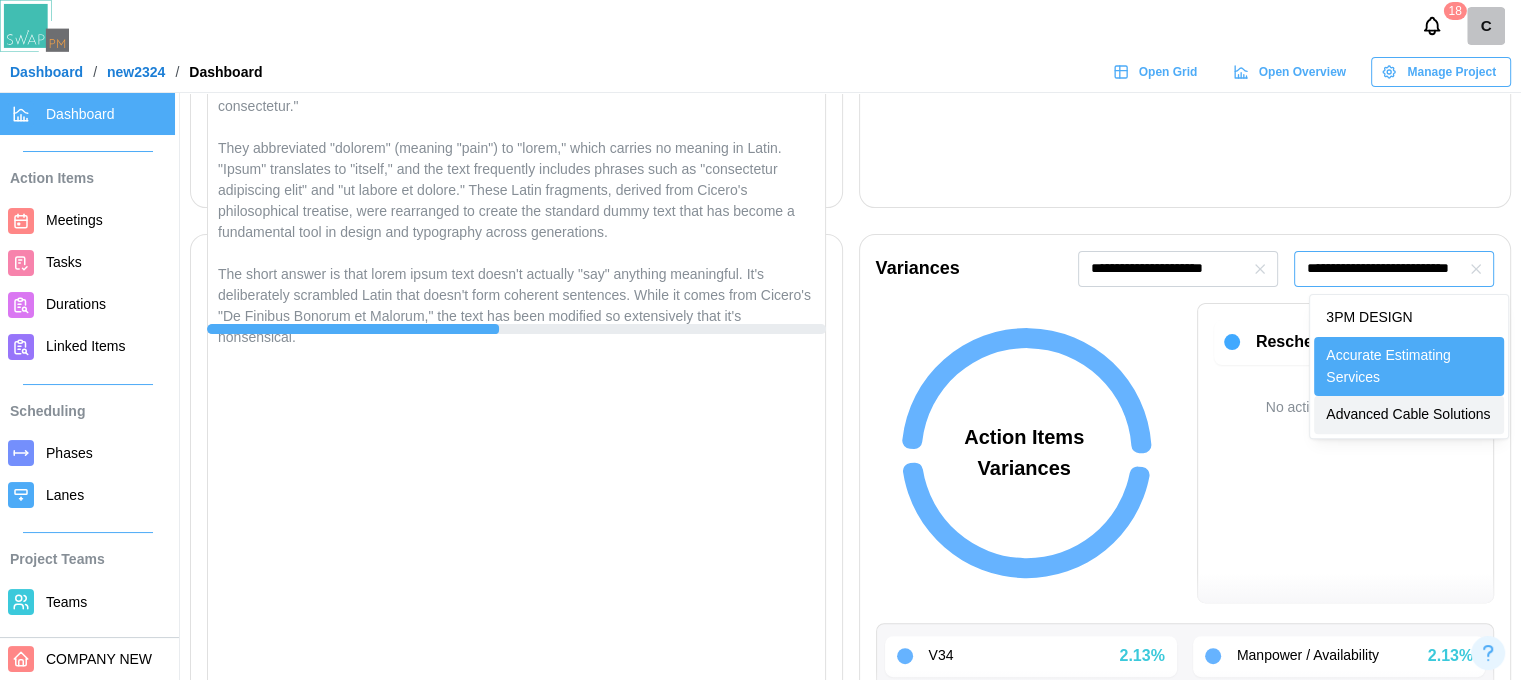 type on "**********" 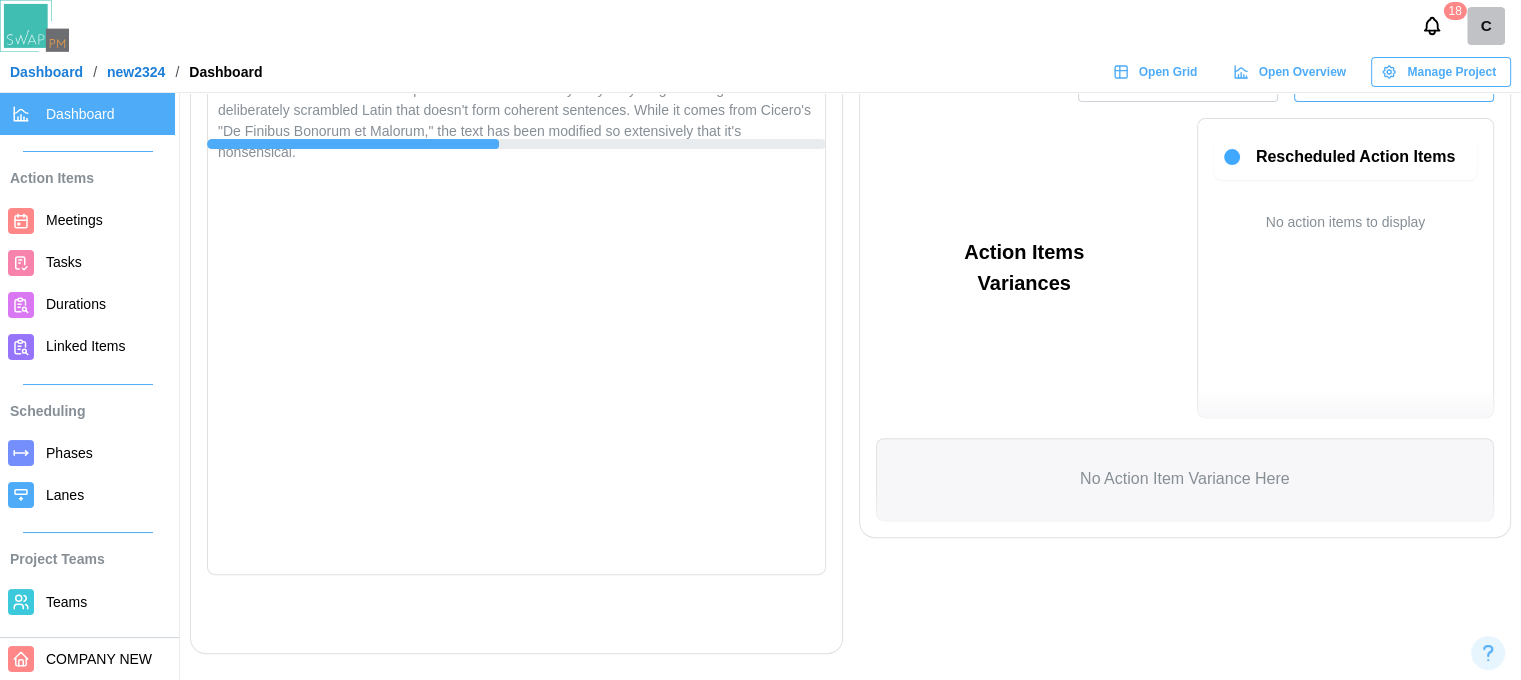 scroll, scrollTop: 831, scrollLeft: 0, axis: vertical 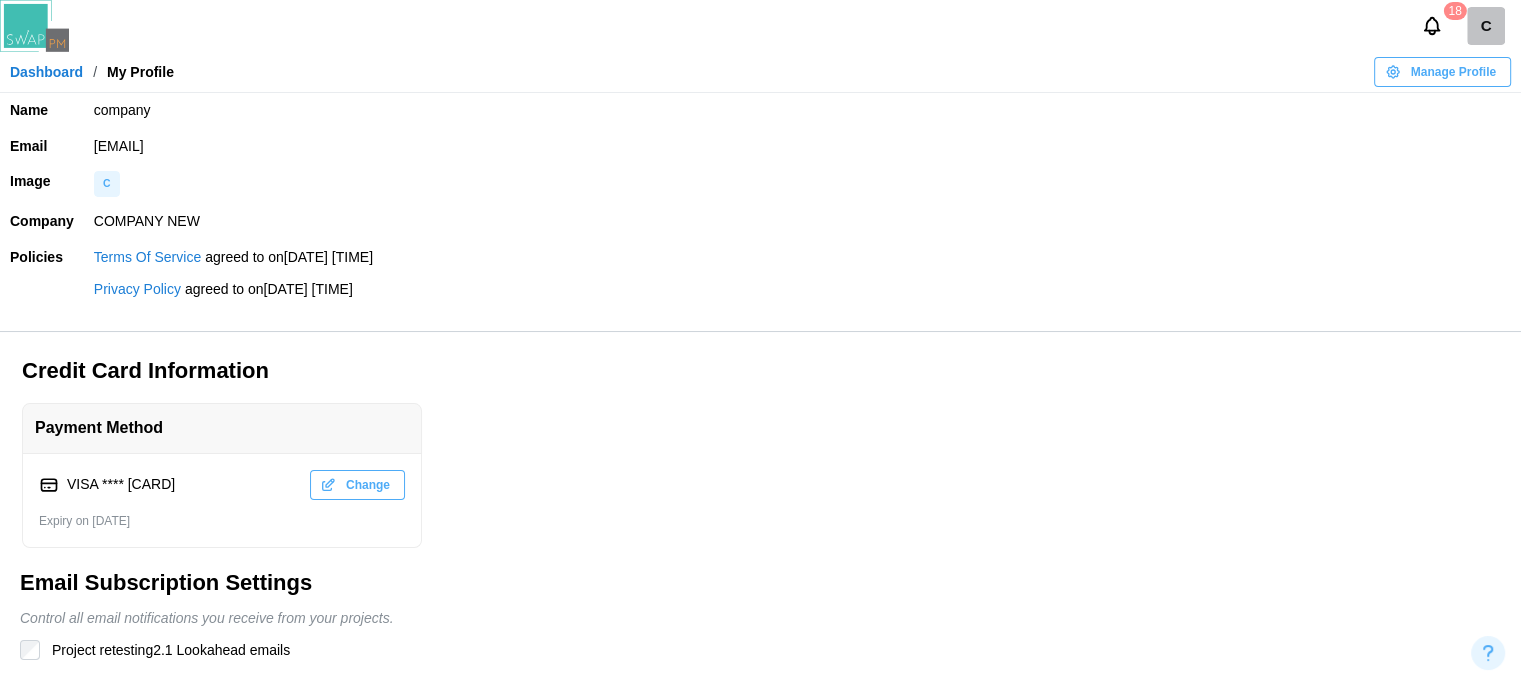 click on "Credit Card Information Payment Method VISA **** [CARD] Change Expiry on [DATE]" at bounding box center [763, 451] 